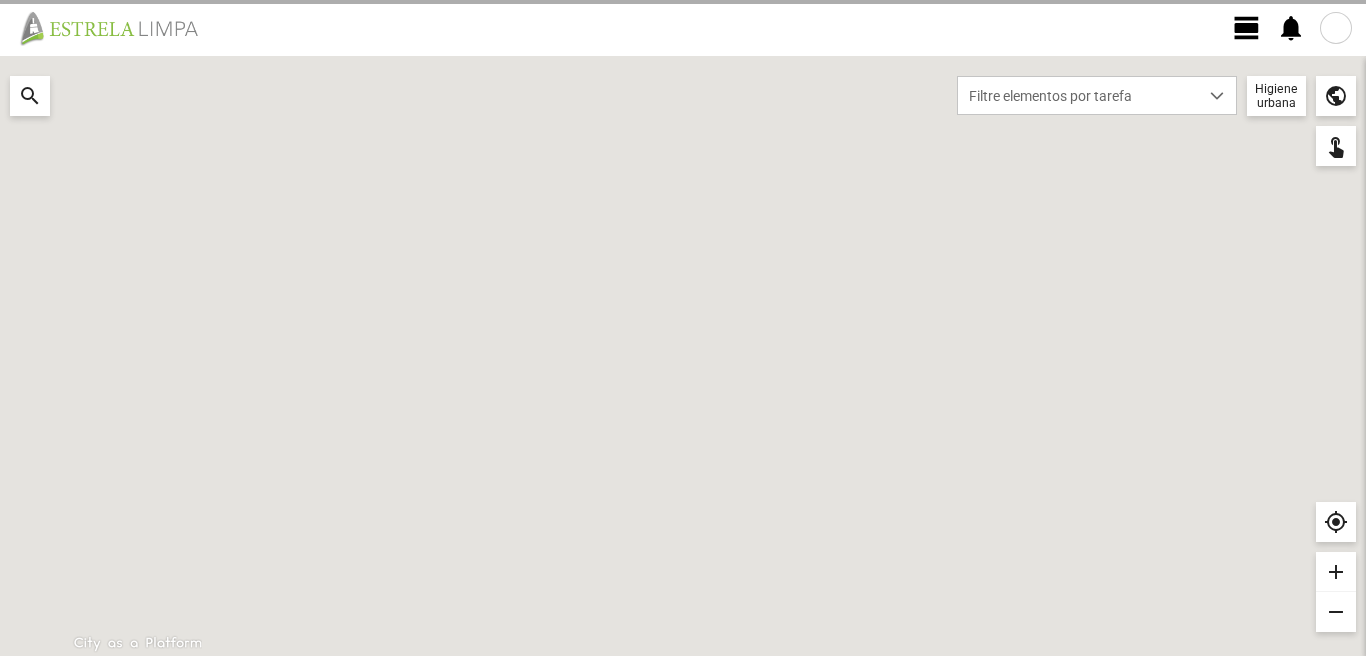 scroll, scrollTop: 0, scrollLeft: 0, axis: both 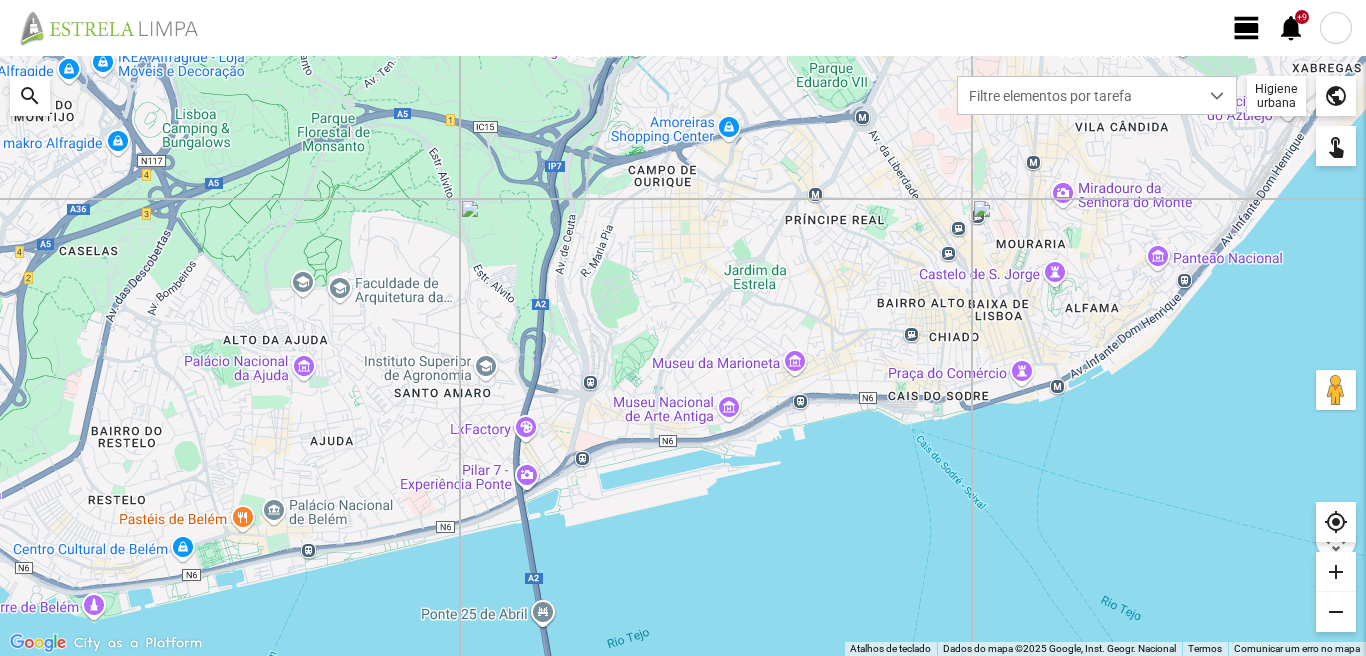 click on "view_day" 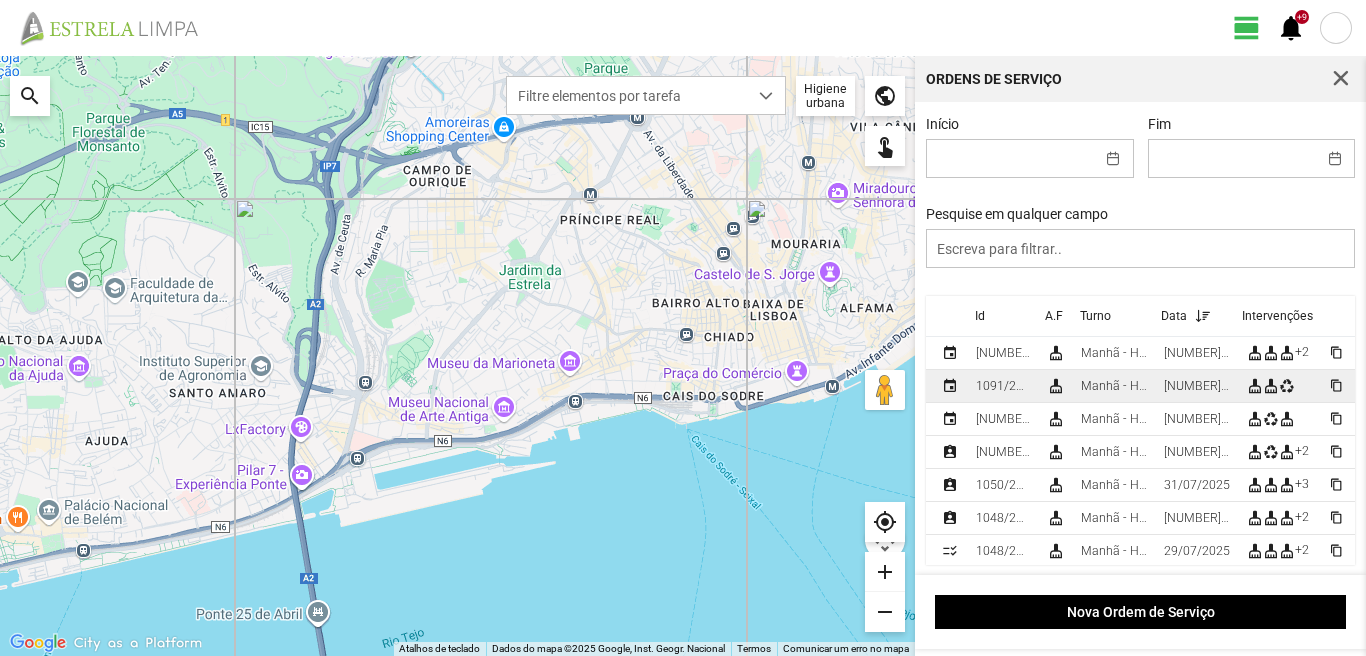 click on "[NUMBER]/[NUMBER]" at bounding box center [1197, 386] 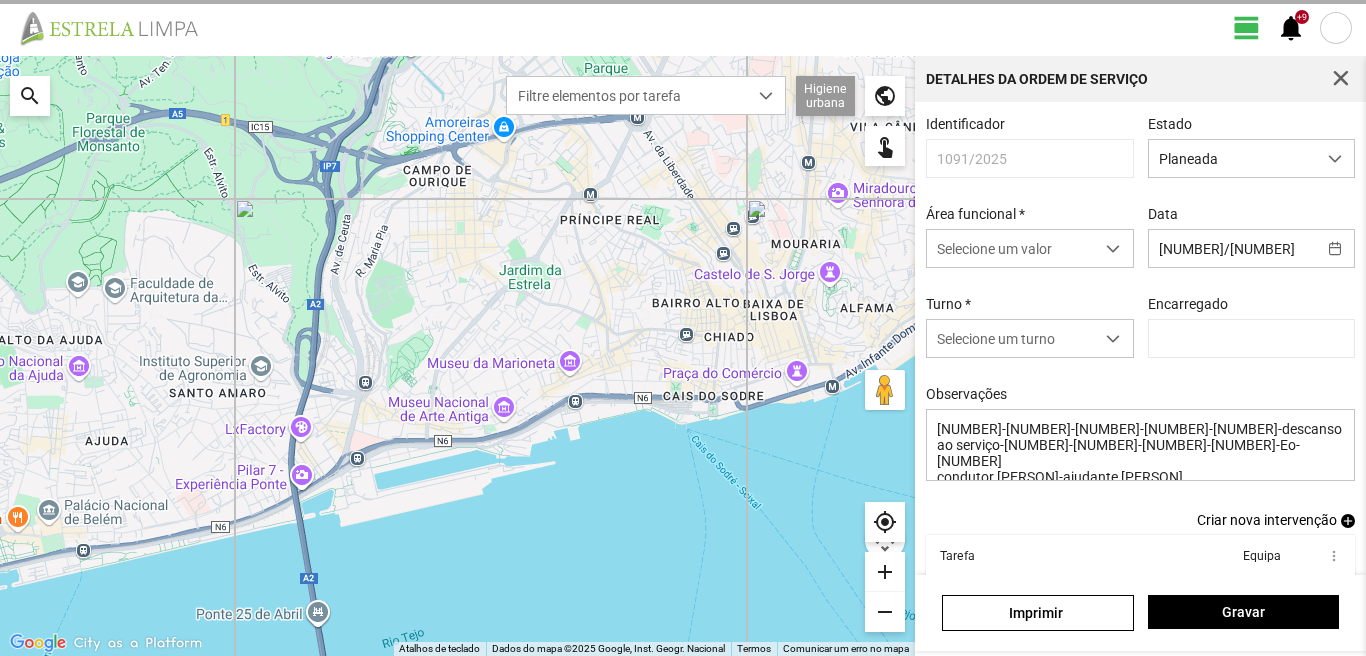 type on "[PERSON] [PERSON]" 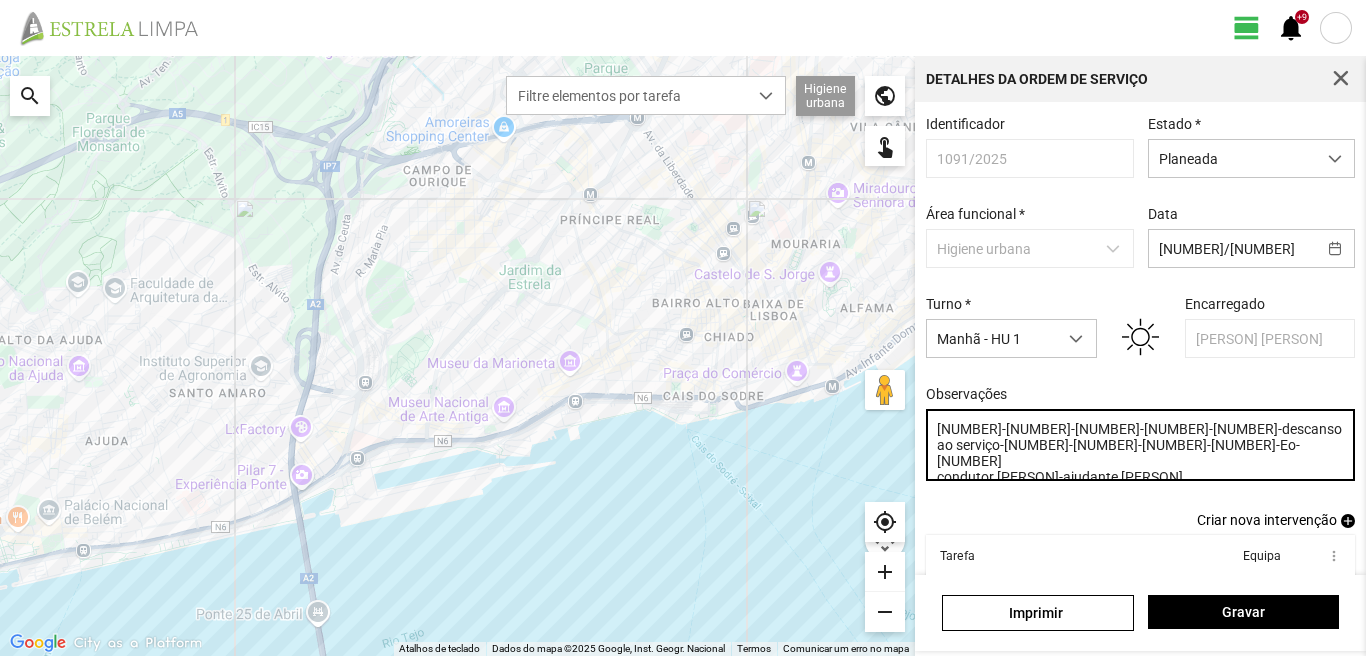 click on "[NUMBER]-[NUMBER]-[NUMBER]-[NUMBER]-[NUMBER]-descanso
ao serviço-[NUMBER]-[NUMBER]-[NUMBER]-[NUMBER]-Eo-[NUMBER]
condutor [PERSON]-ajudante [PERSON]" at bounding box center [1141, 445] 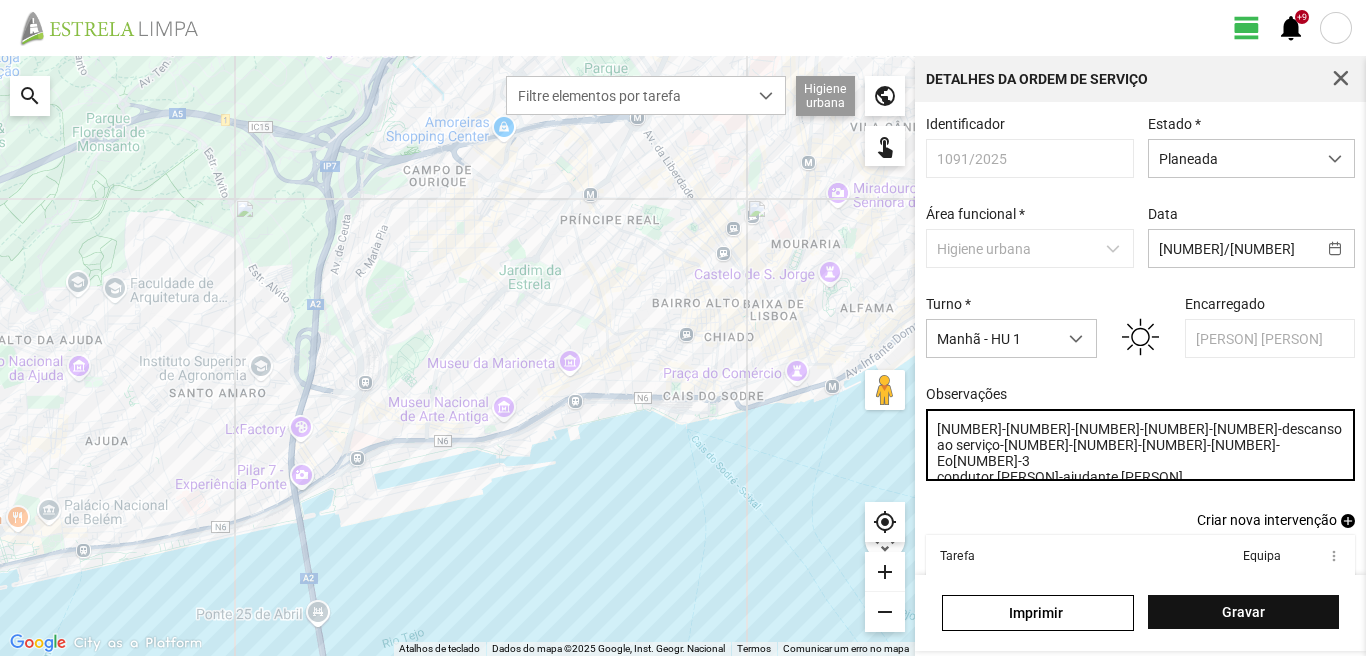 type on "[NUMBER]-[NUMBER]-[NUMBER]-[NUMBER]-[NUMBER]-descanso
ao serviço-[NUMBER]-[NUMBER]-[NUMBER]-[NUMBER]-Eo[NUMBER]-3
condutor [PERSON]-ajudante [PERSON]" 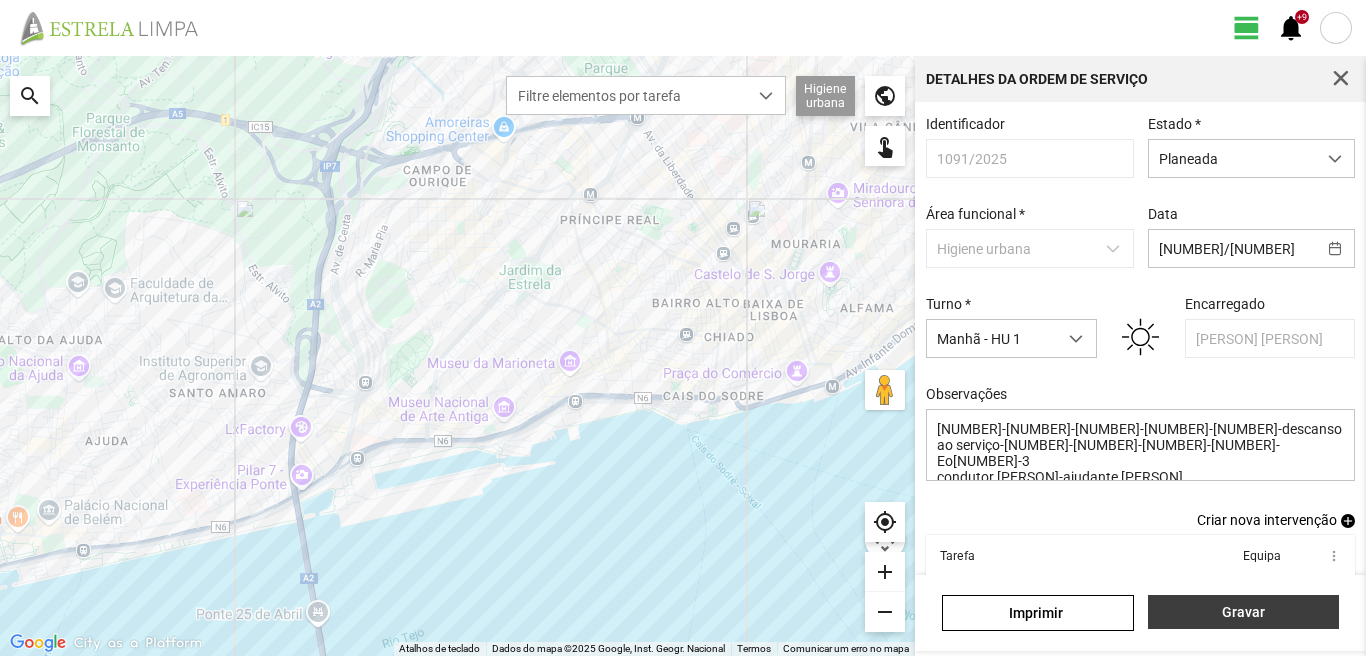 click on "Gravar" at bounding box center (1243, 612) 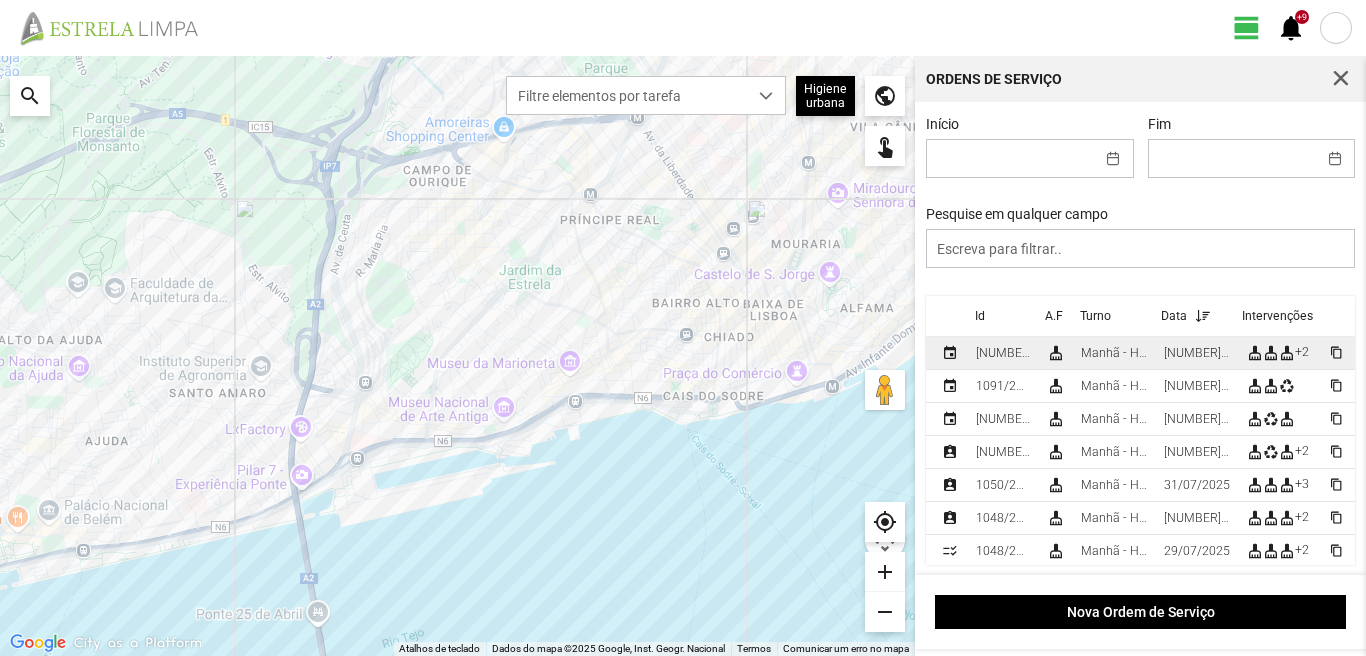click on "[NUMBER]/[NUMBER]" at bounding box center [1197, 353] 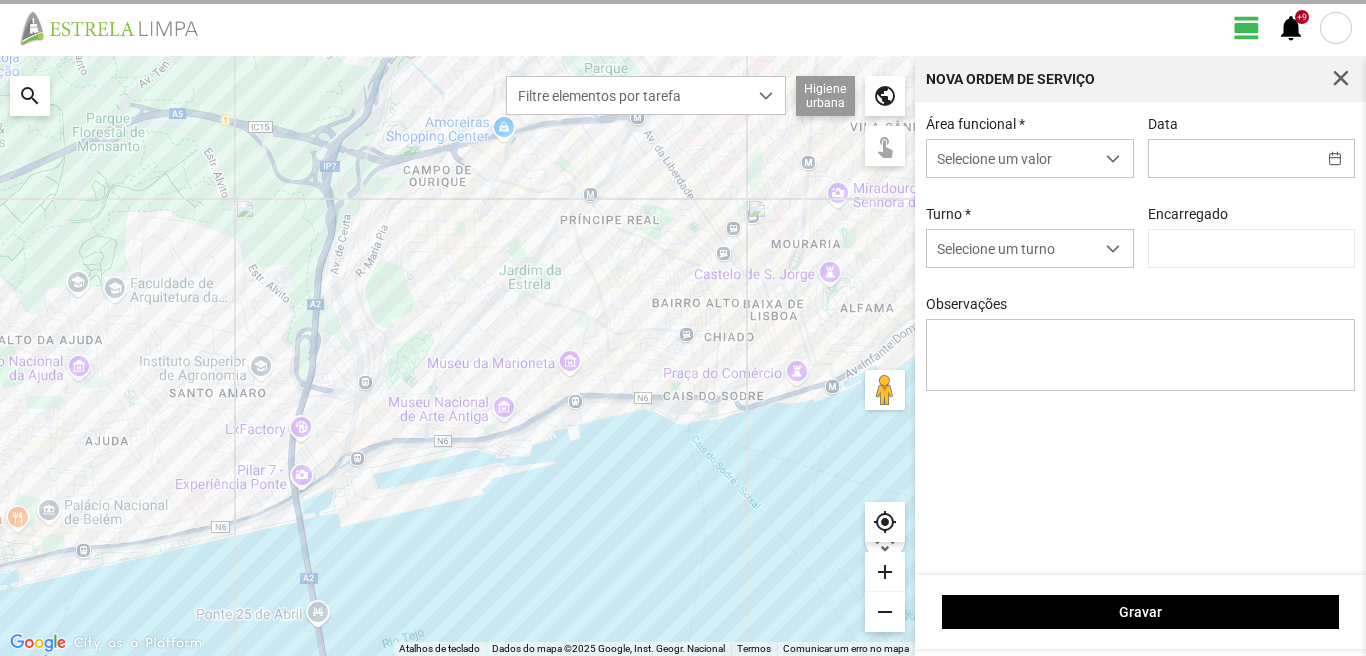 type on "[NUMBER]/[NUMBER]" 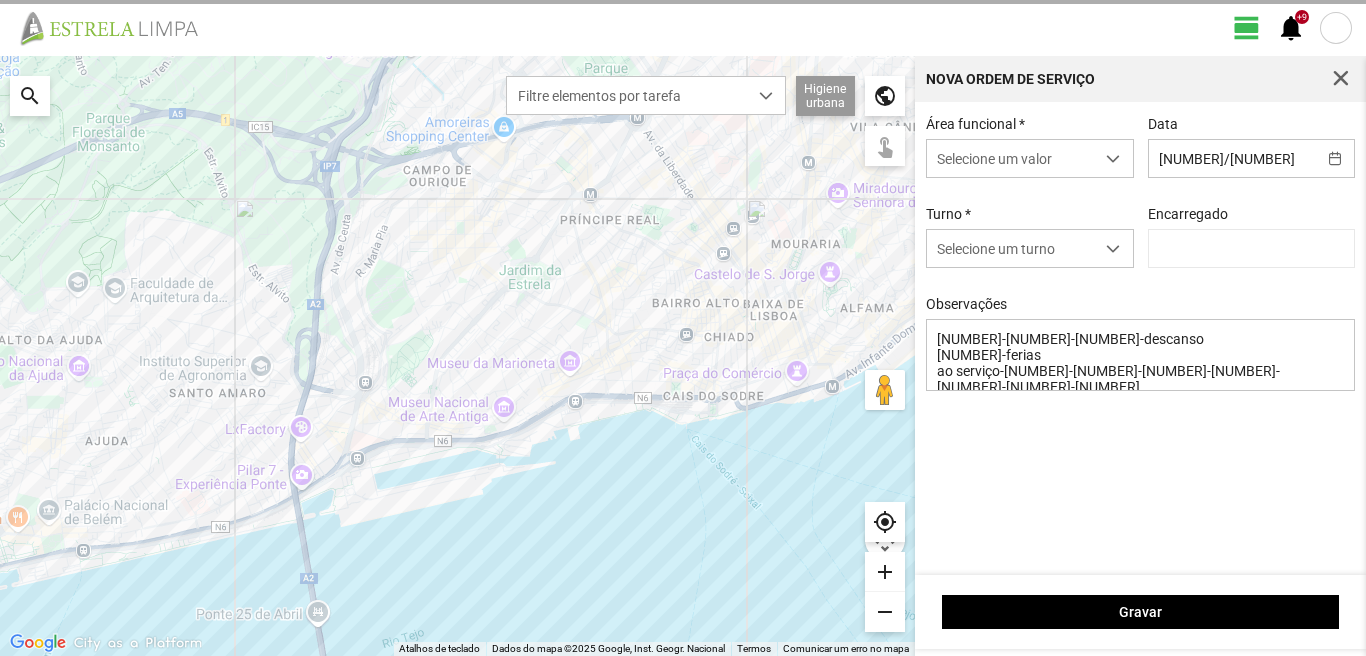 type on "[PERSON] [PERSON]" 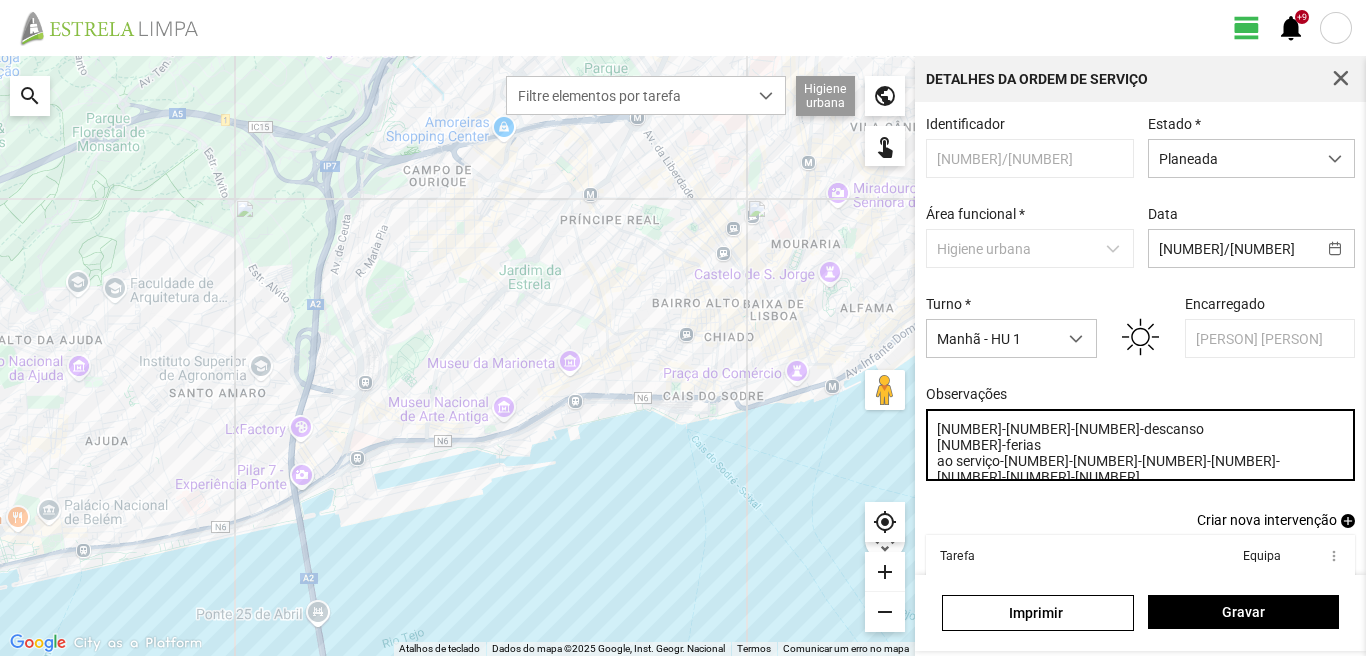 click on "[NUMBER]-[NUMBER]-[NUMBER]-descanso
[NUMBER]-ferias
ao serviço-[NUMBER]-[NUMBER]-[NUMBER]-[NUMBER]-[NUMBER]-[NUMBER]-[NUMBER]" at bounding box center (1141, 445) 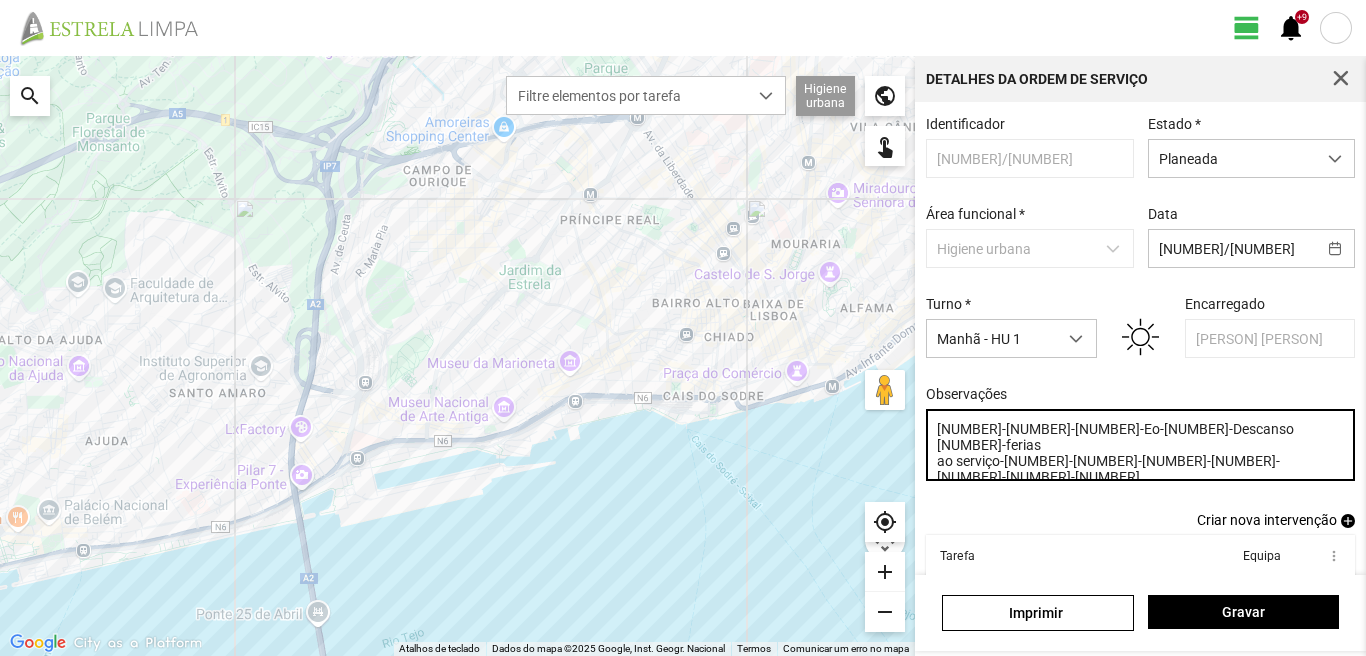 click on "[NUMBER]-[NUMBER]-[NUMBER]-Eo-[NUMBER]-Descanso
[NUMBER]-ferias
ao serviço-[NUMBER]-[NUMBER]-[NUMBER]-[NUMBER]-[NUMBER]-[NUMBER]-[NUMBER]" at bounding box center (1141, 445) 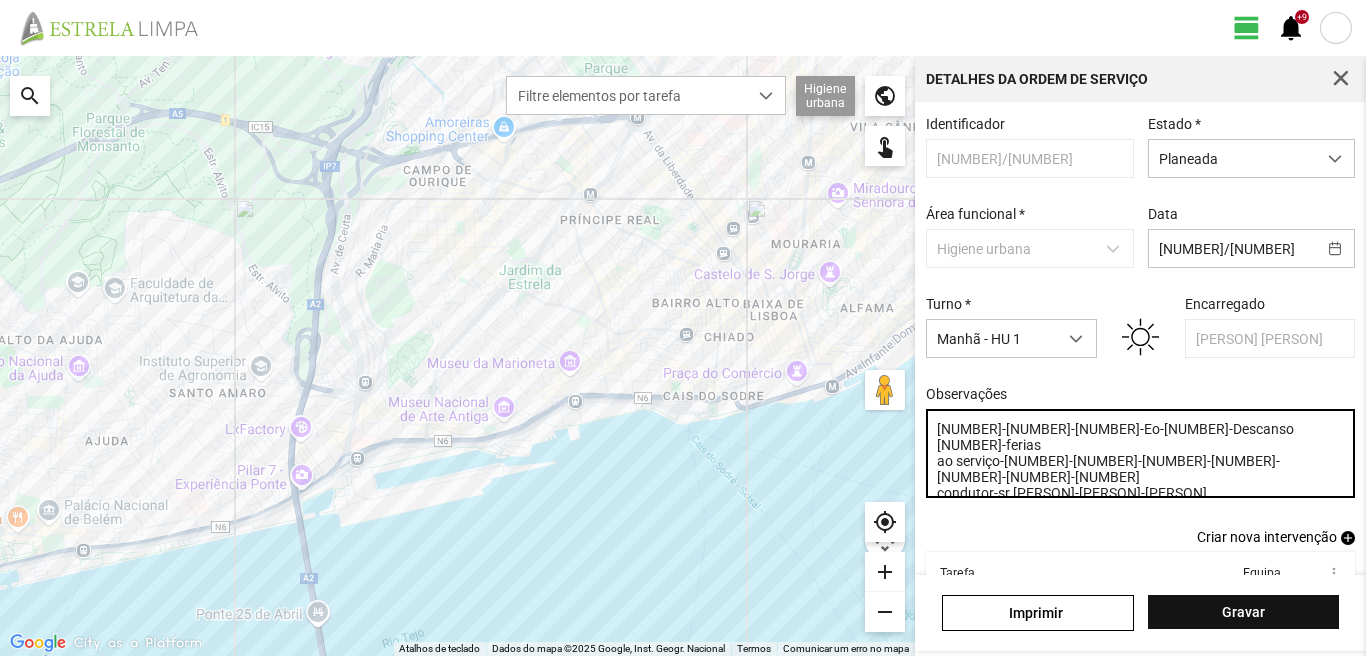 type on "[NUMBER]-[NUMBER]-[NUMBER]-Eo-[NUMBER]-Descanso
[NUMBER]-ferias
ao serviço-[NUMBER]-[NUMBER]-[NUMBER]-[NUMBER]-[NUMBER]-[NUMBER]-[NUMBER]
condutor-sr [PERSON]-[PERSON]-[PERSON]" 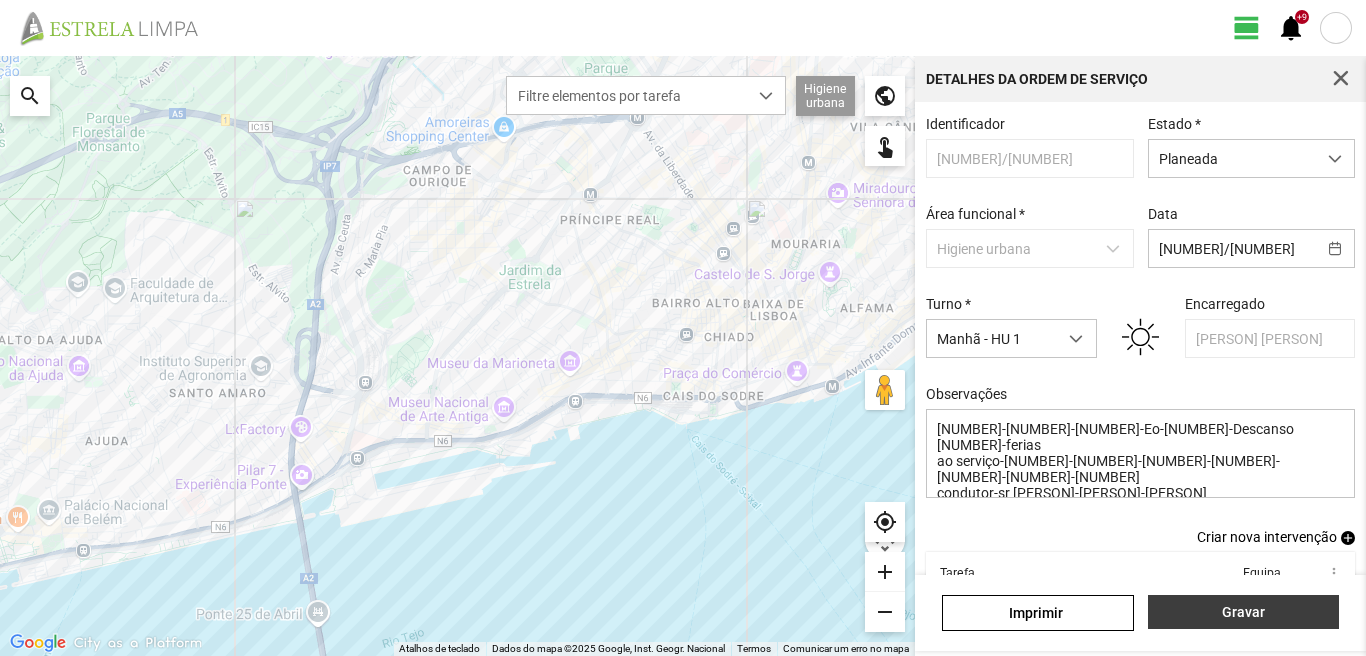 click on "Gravar" at bounding box center (1243, 612) 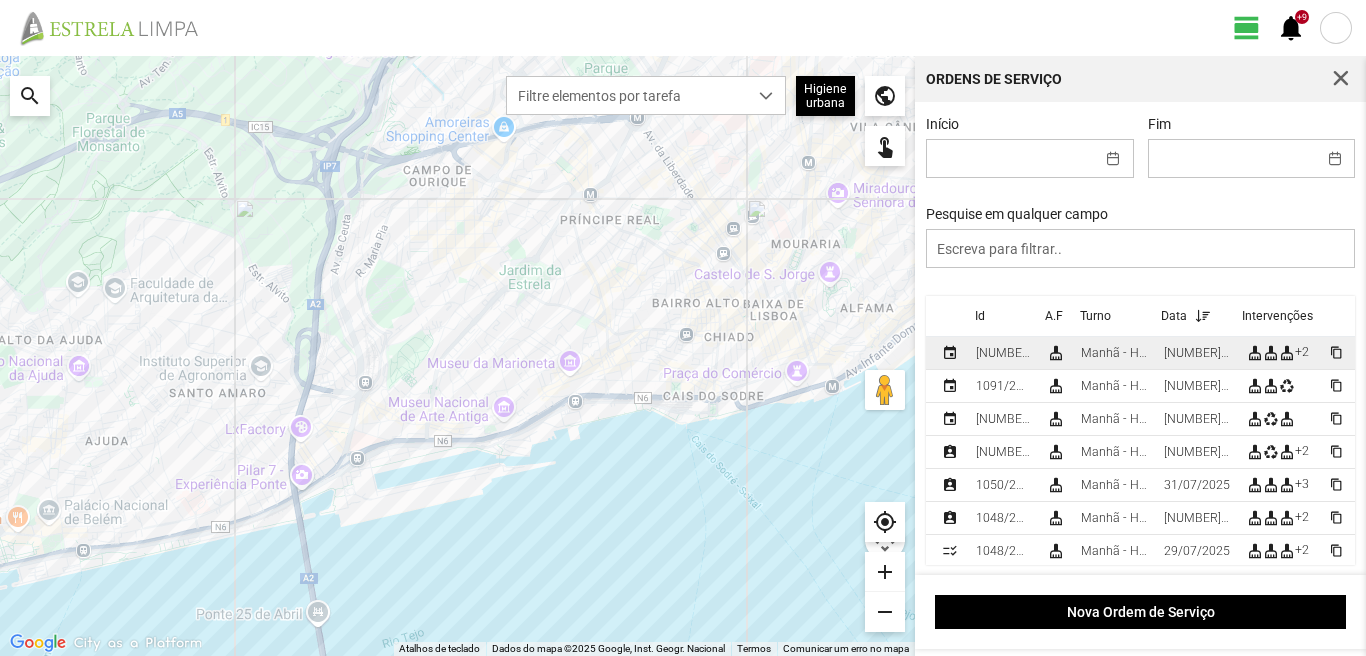 click on "[NUMBER]/[NUMBER]" at bounding box center [1197, 353] 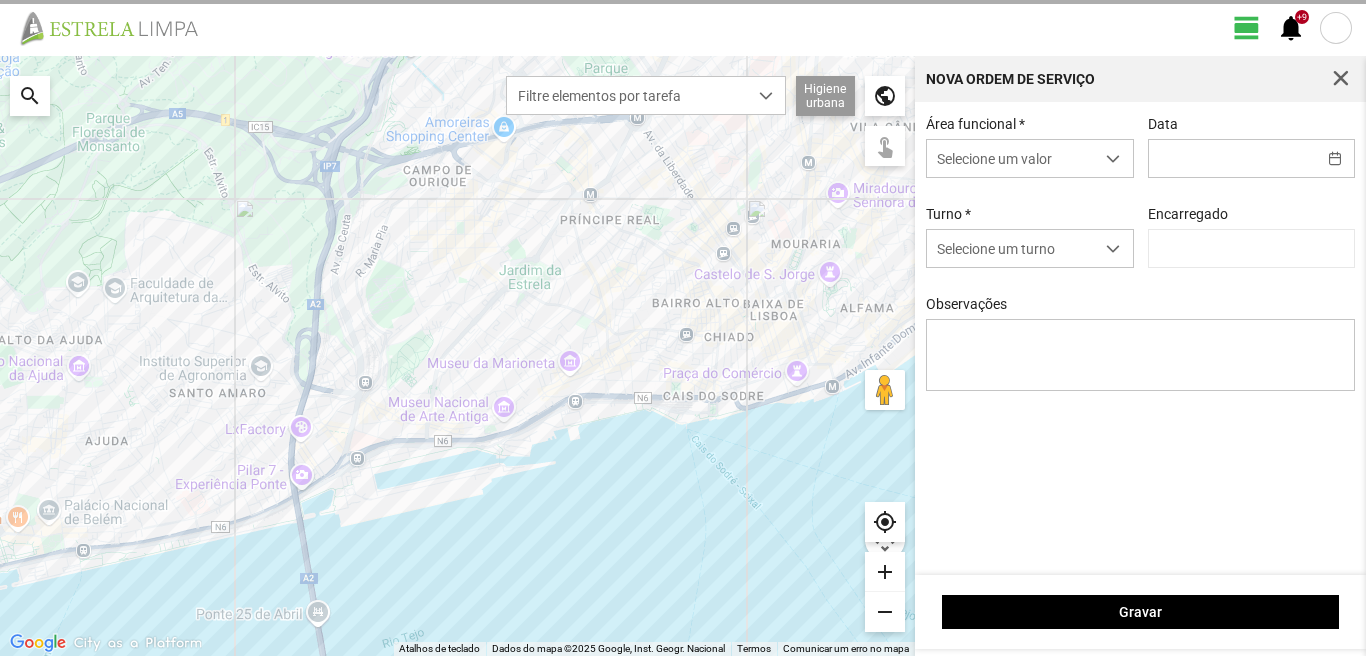 type on "[NUMBER]/[NUMBER]" 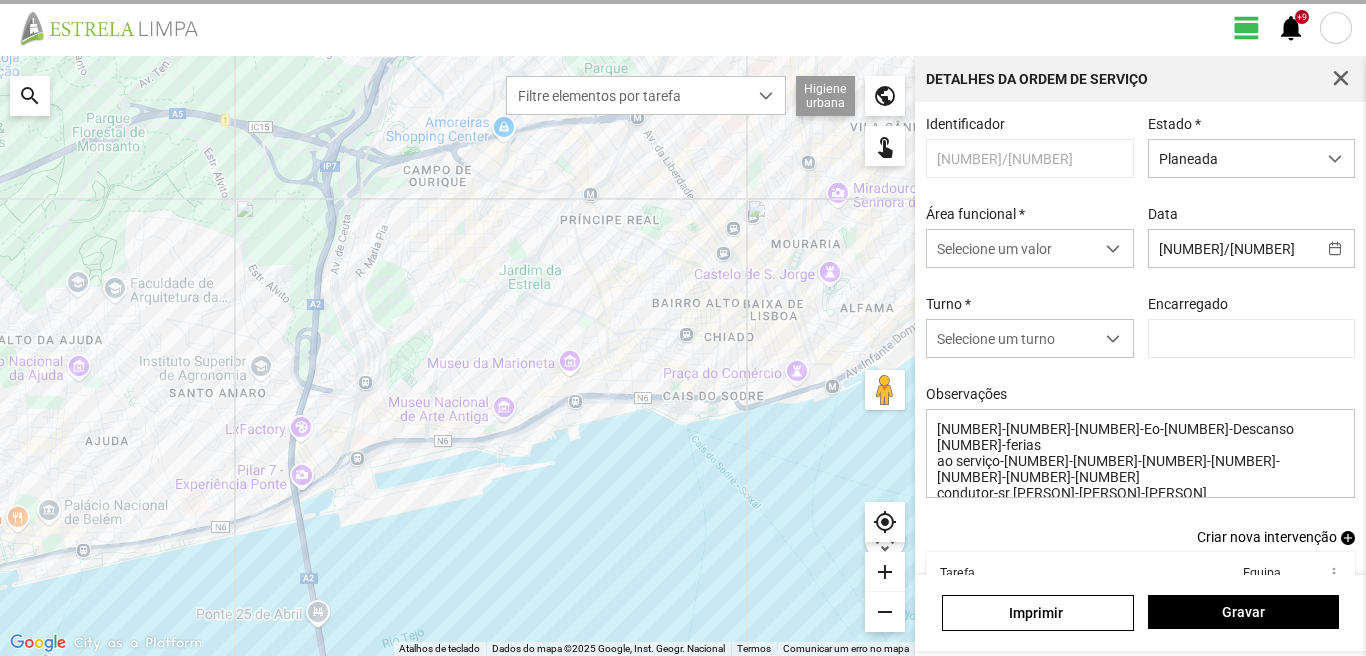 type on "[PERSON] [PERSON]" 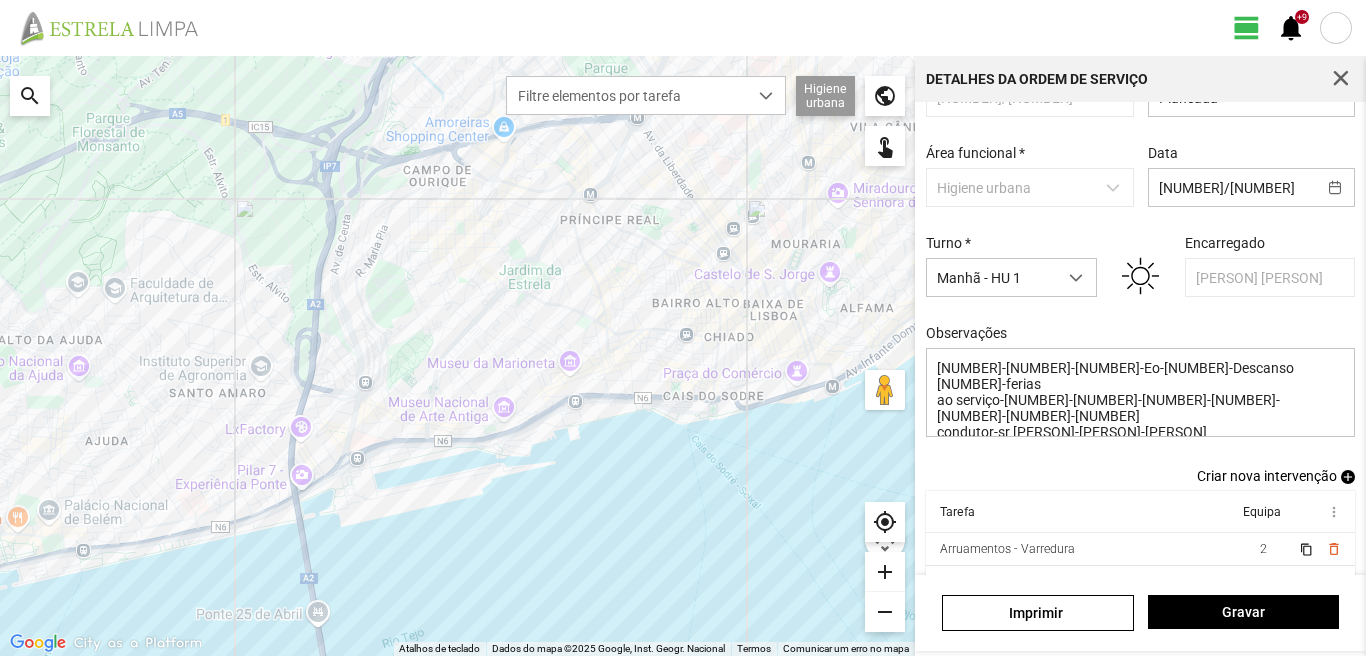 scroll, scrollTop: 126, scrollLeft: 0, axis: vertical 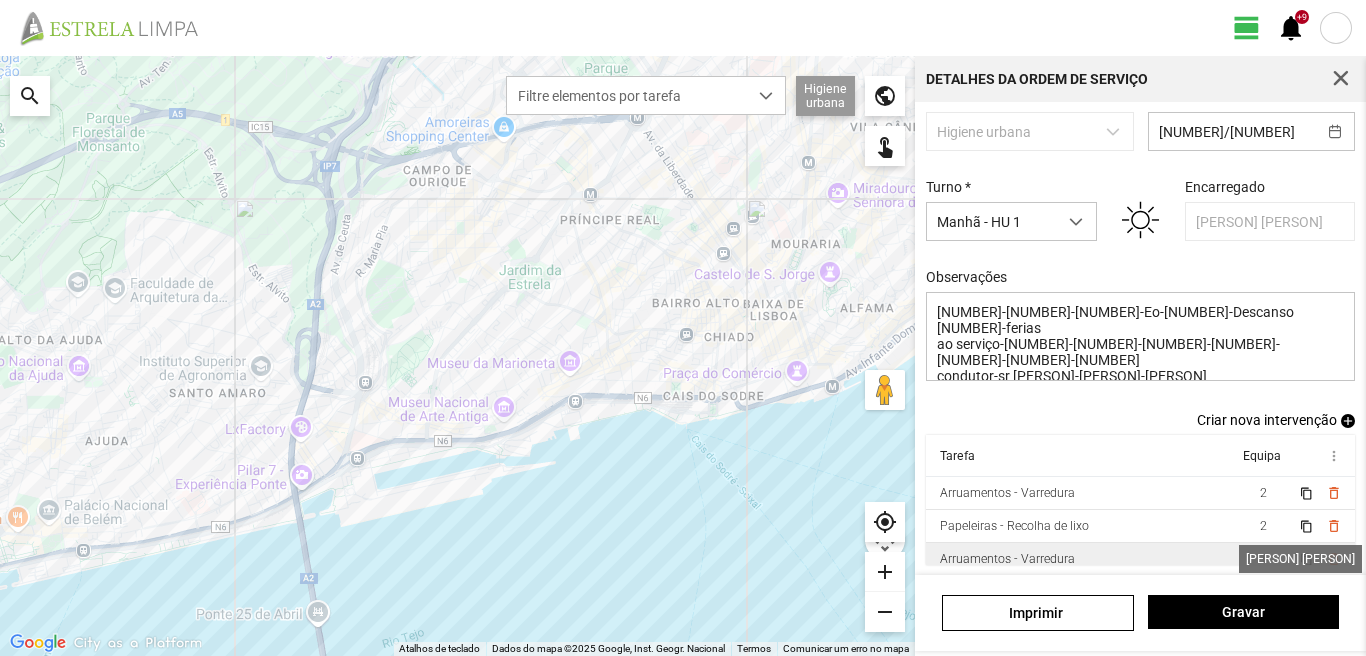 click on "1" at bounding box center [1263, 559] 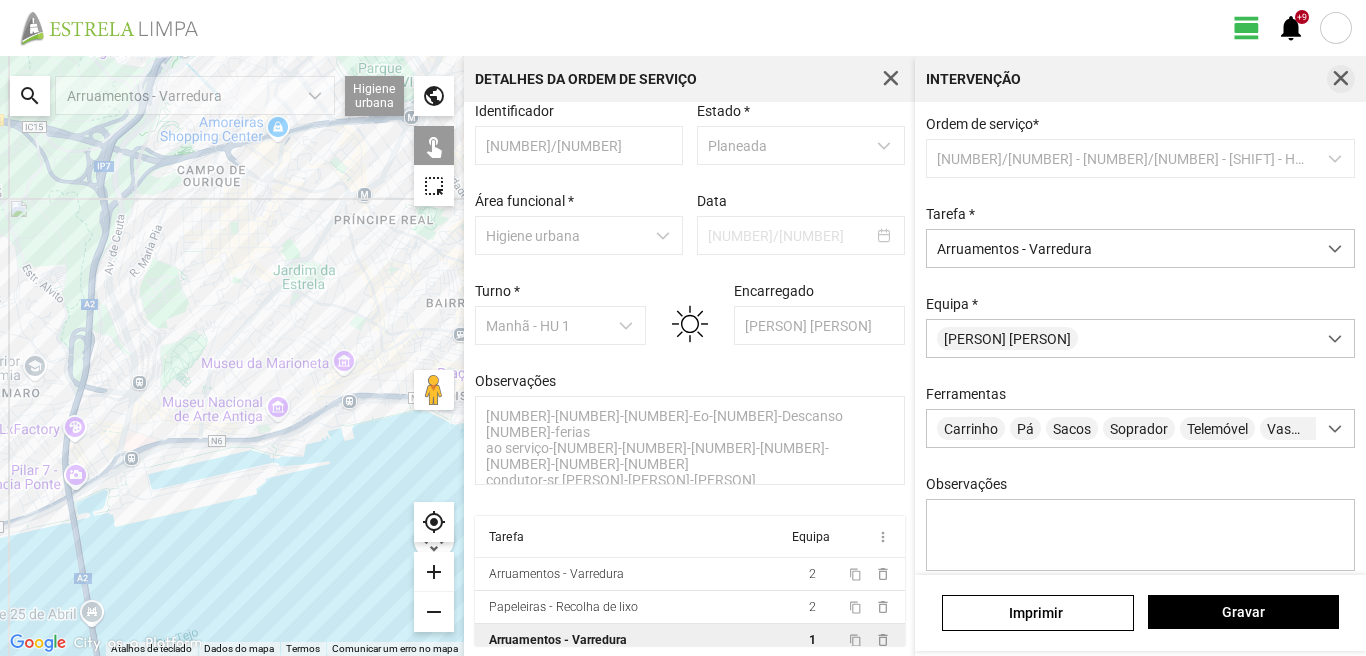 click at bounding box center (1341, 79) 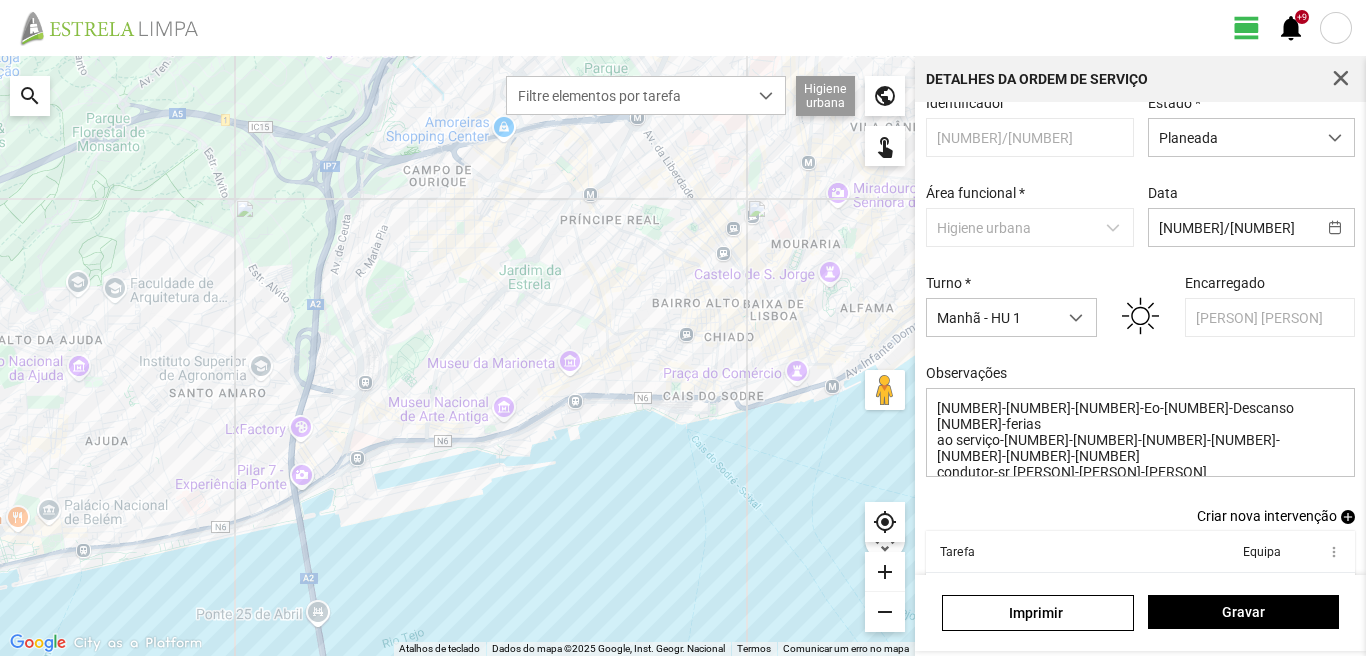 scroll, scrollTop: 77, scrollLeft: 0, axis: vertical 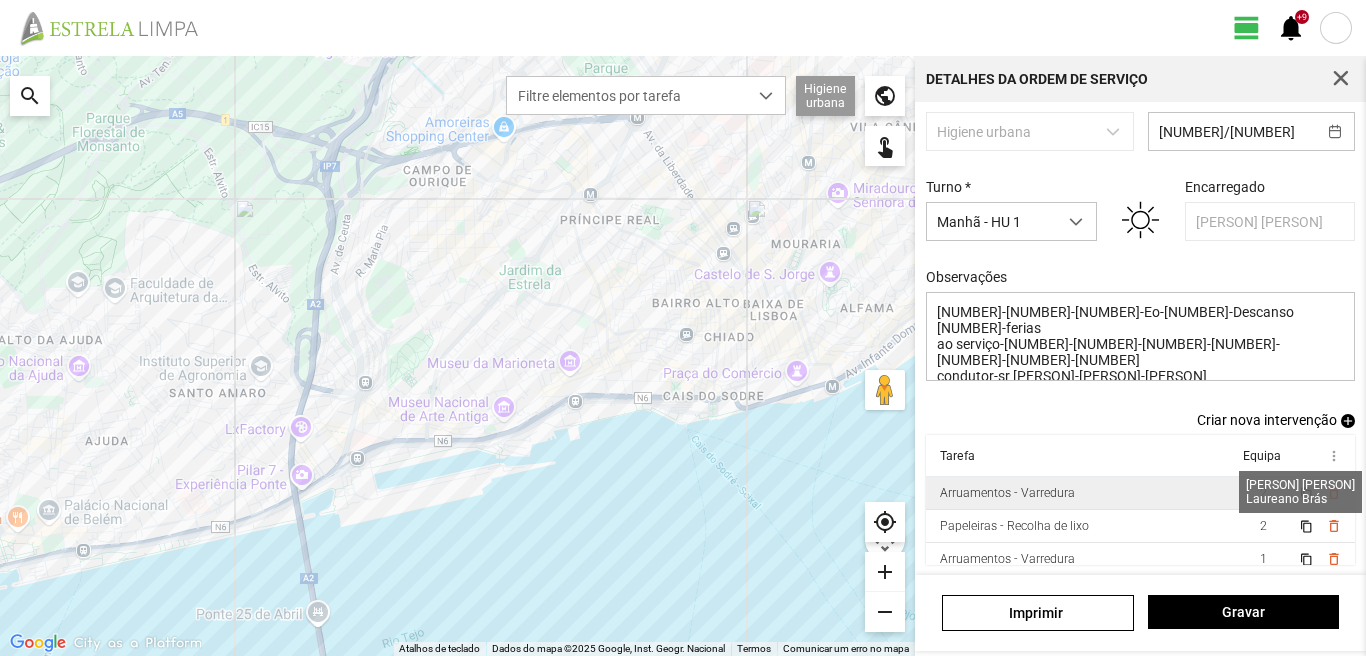 click on "2" at bounding box center (1263, 493) 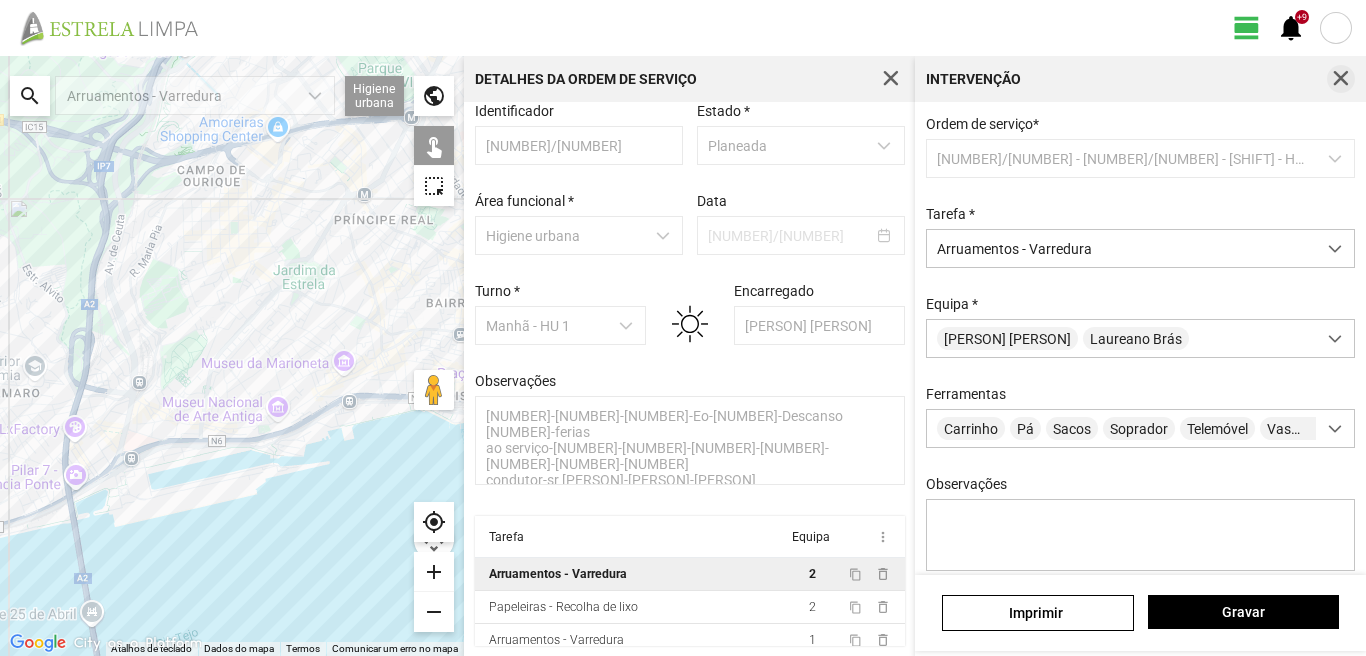 click at bounding box center (1341, 79) 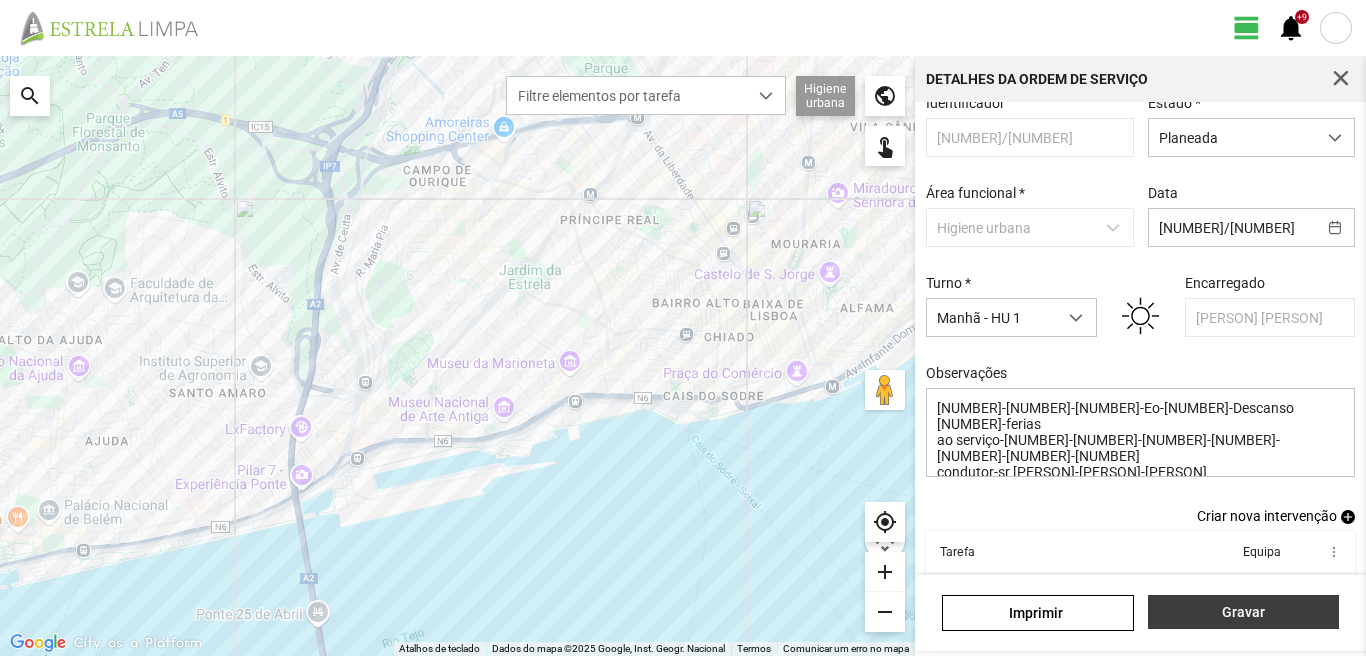 click on "Gravar" at bounding box center (1243, 612) 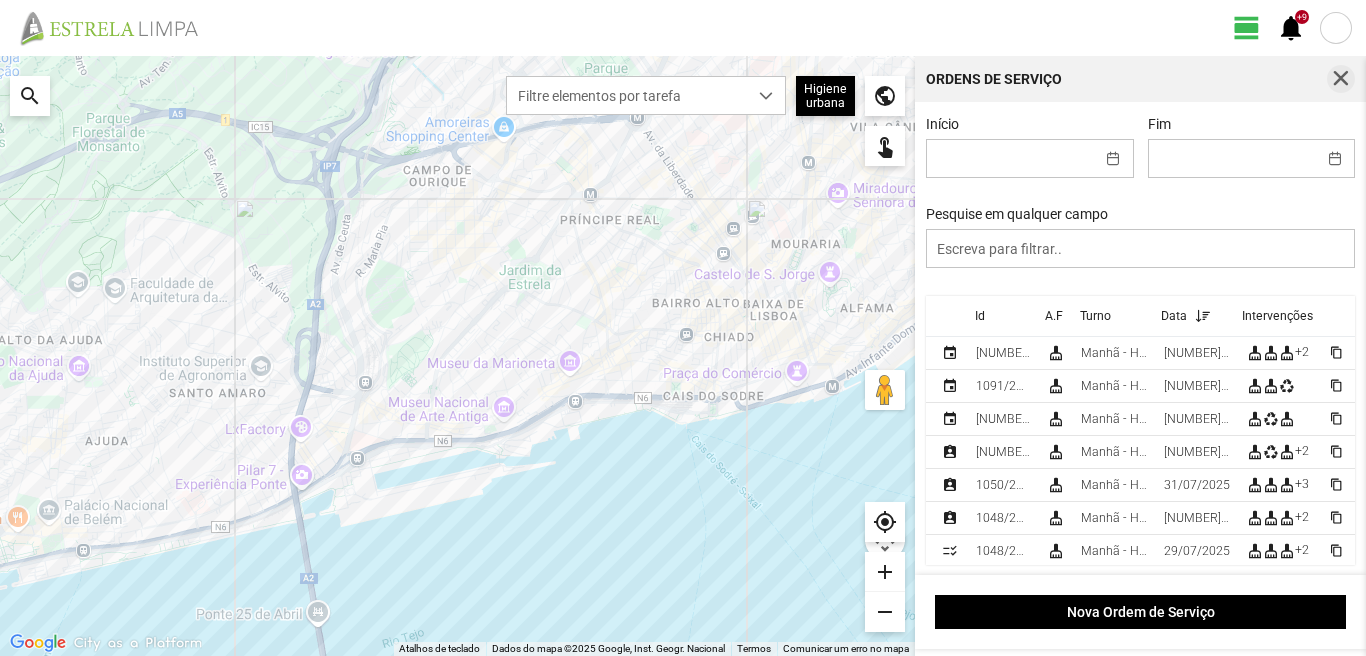 click at bounding box center [1341, 79] 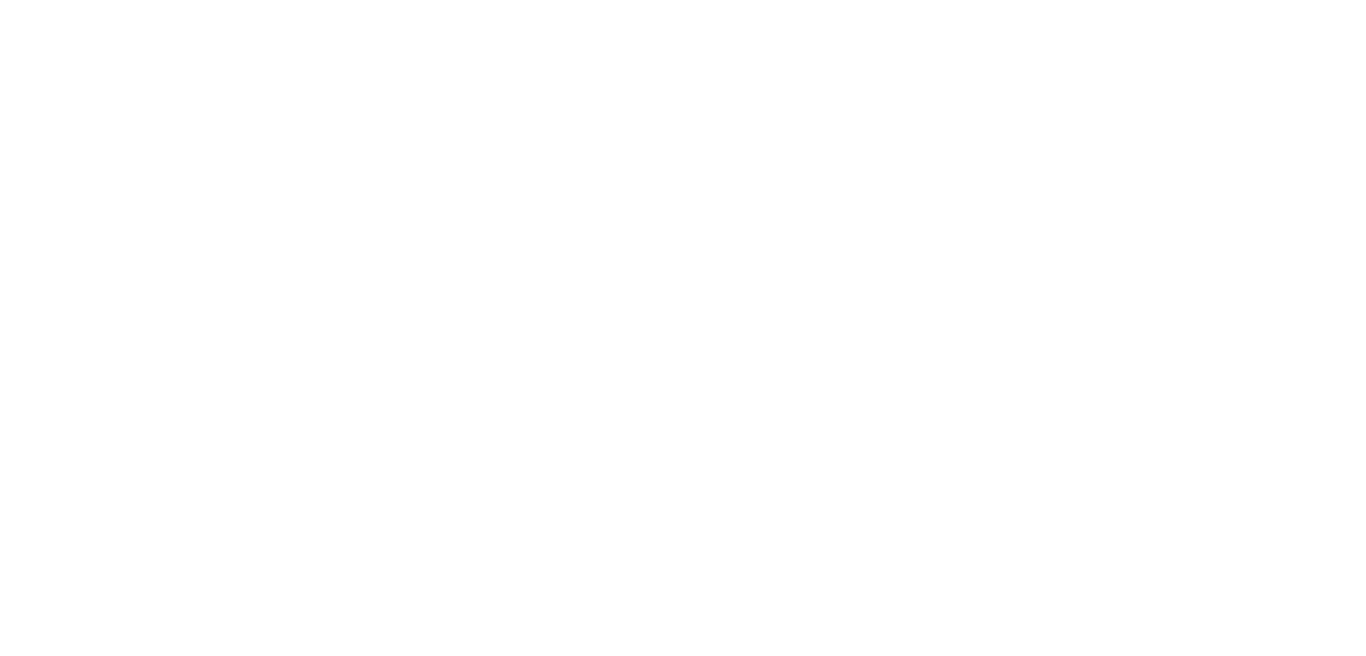 scroll, scrollTop: 0, scrollLeft: 0, axis: both 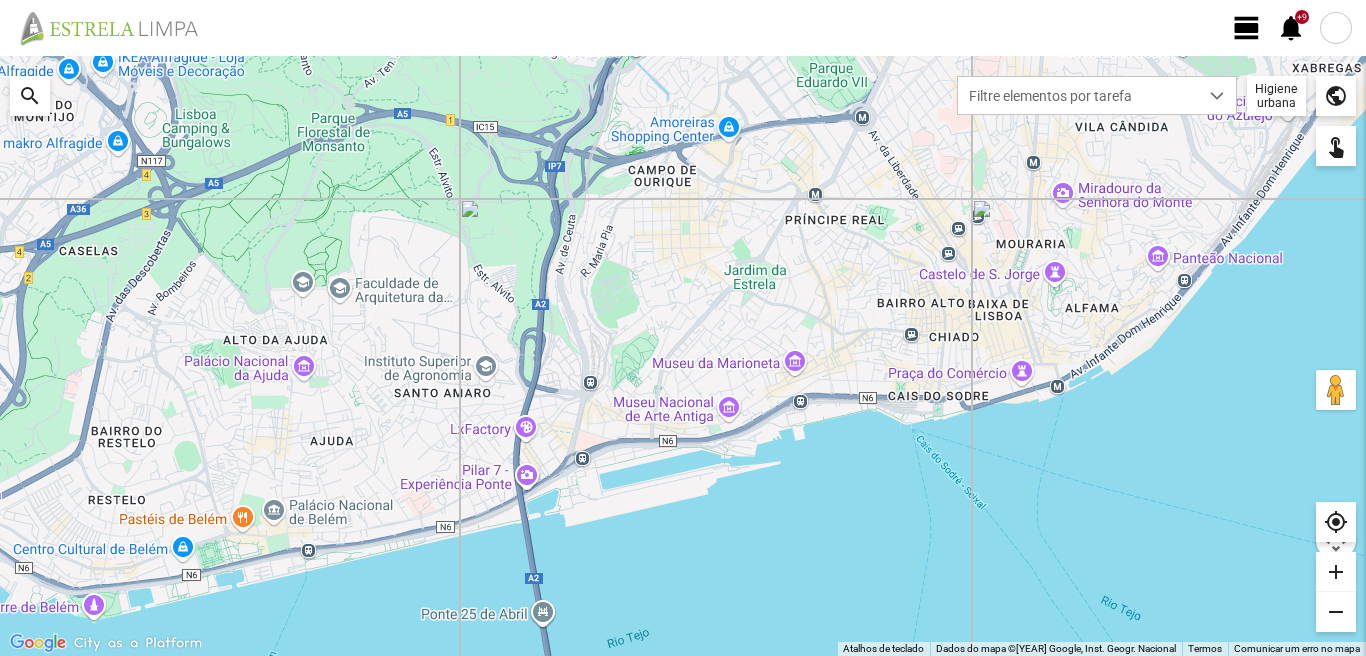 click on "view_day" 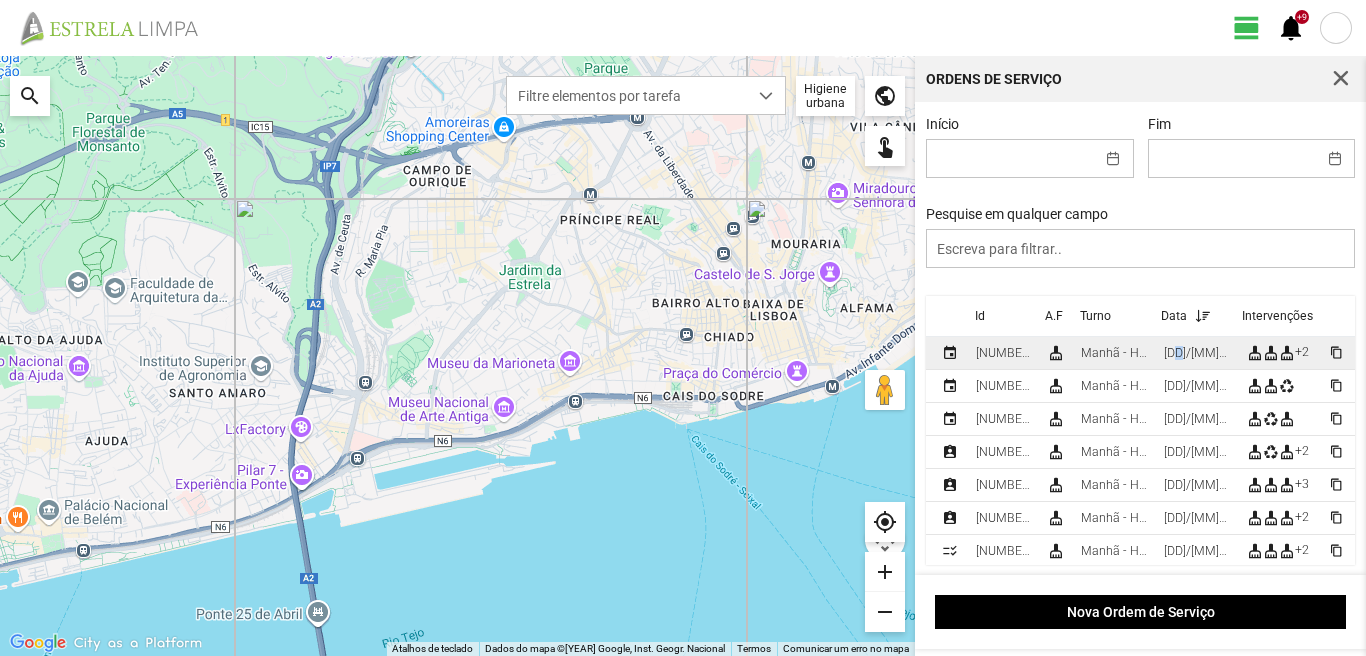click on "[DD]/[MM]/[YYYY]" at bounding box center [1197, 353] 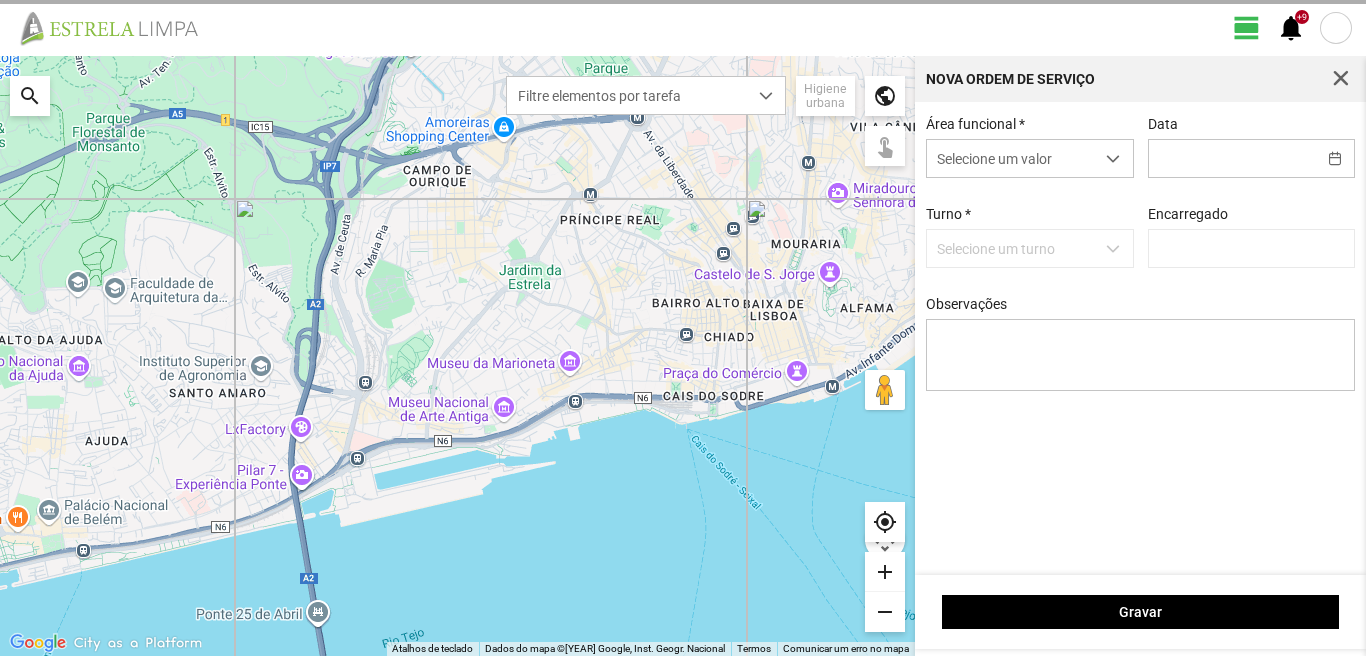 type on "[DD]/[MM]/[YYYY]" 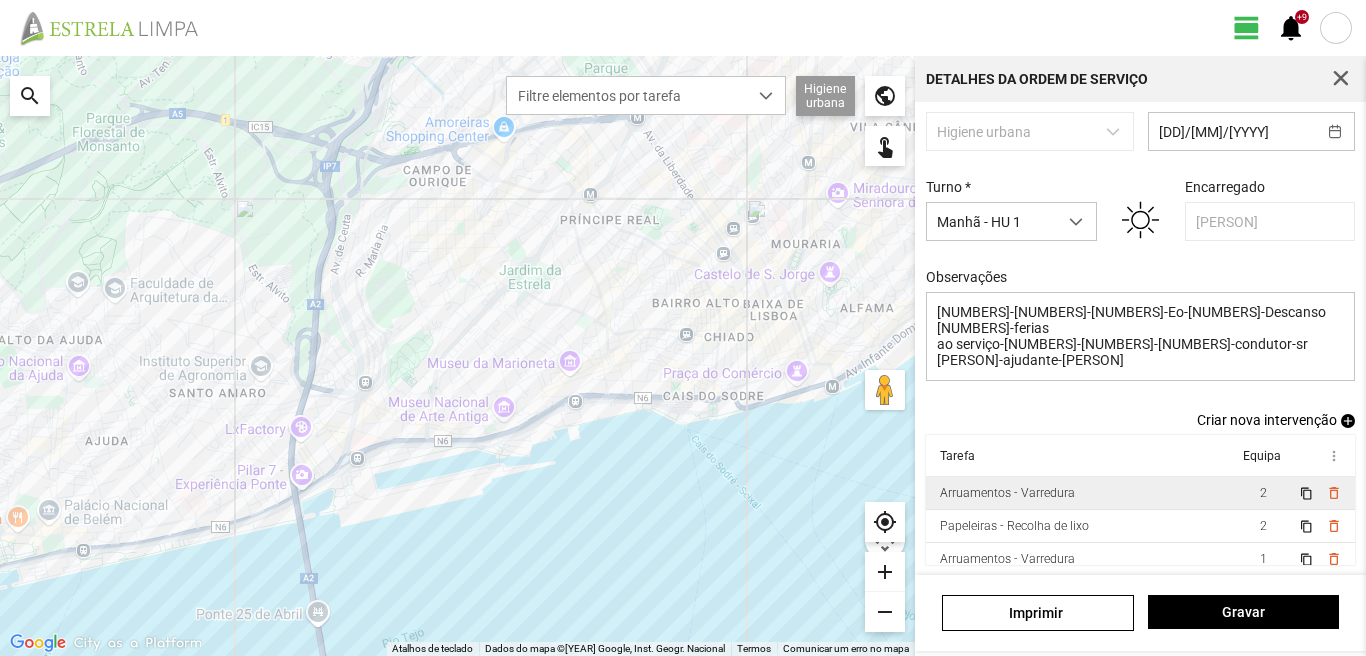 scroll, scrollTop: 126, scrollLeft: 0, axis: vertical 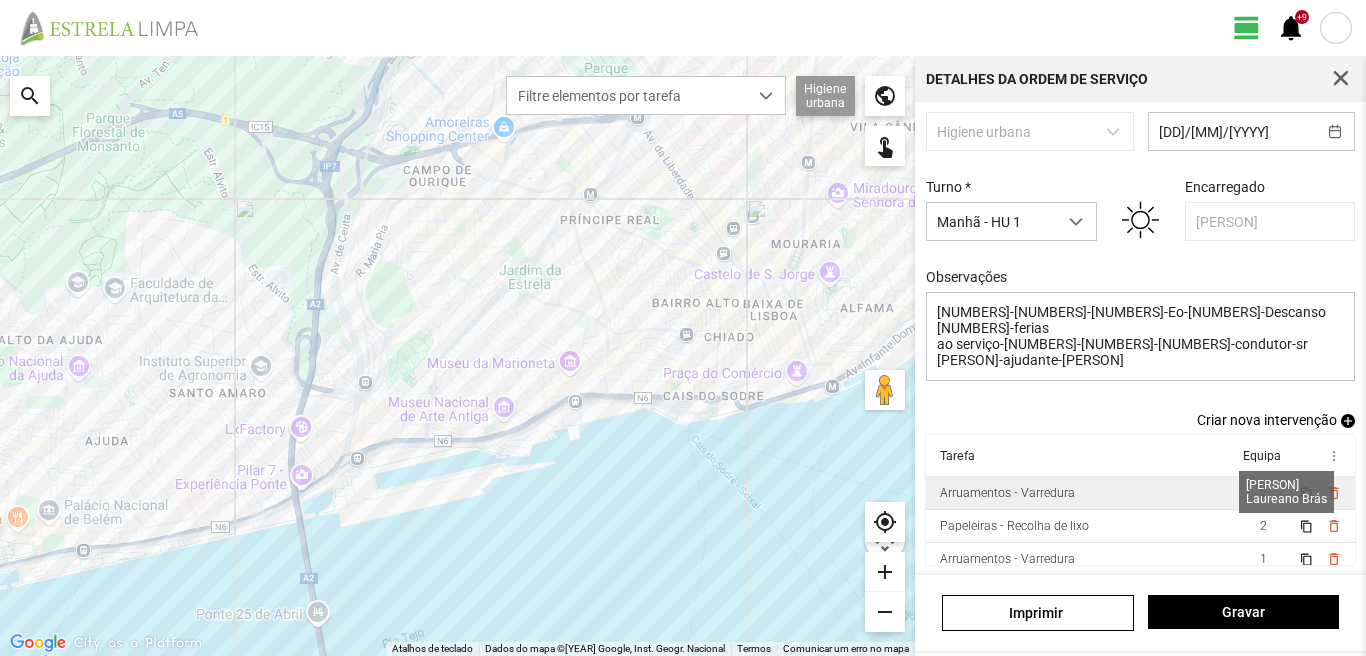 click on "2" at bounding box center (1263, 493) 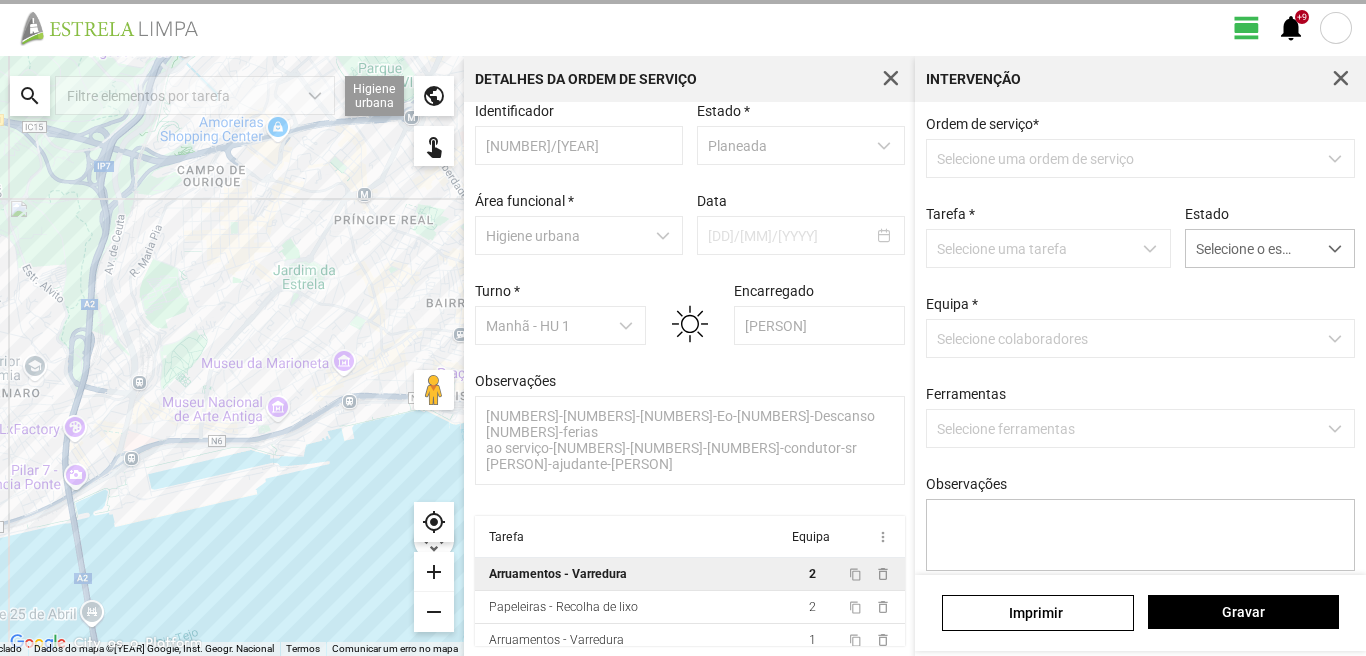 scroll, scrollTop: 21, scrollLeft: 0, axis: vertical 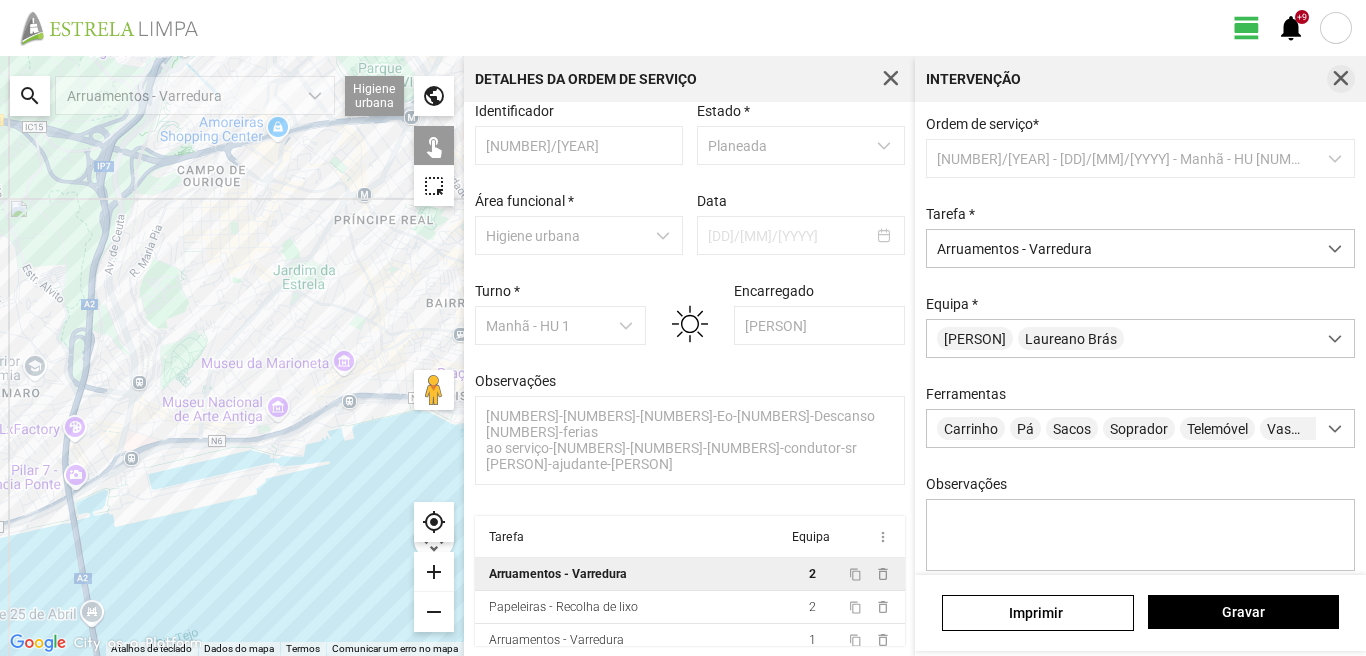 click at bounding box center (1341, 79) 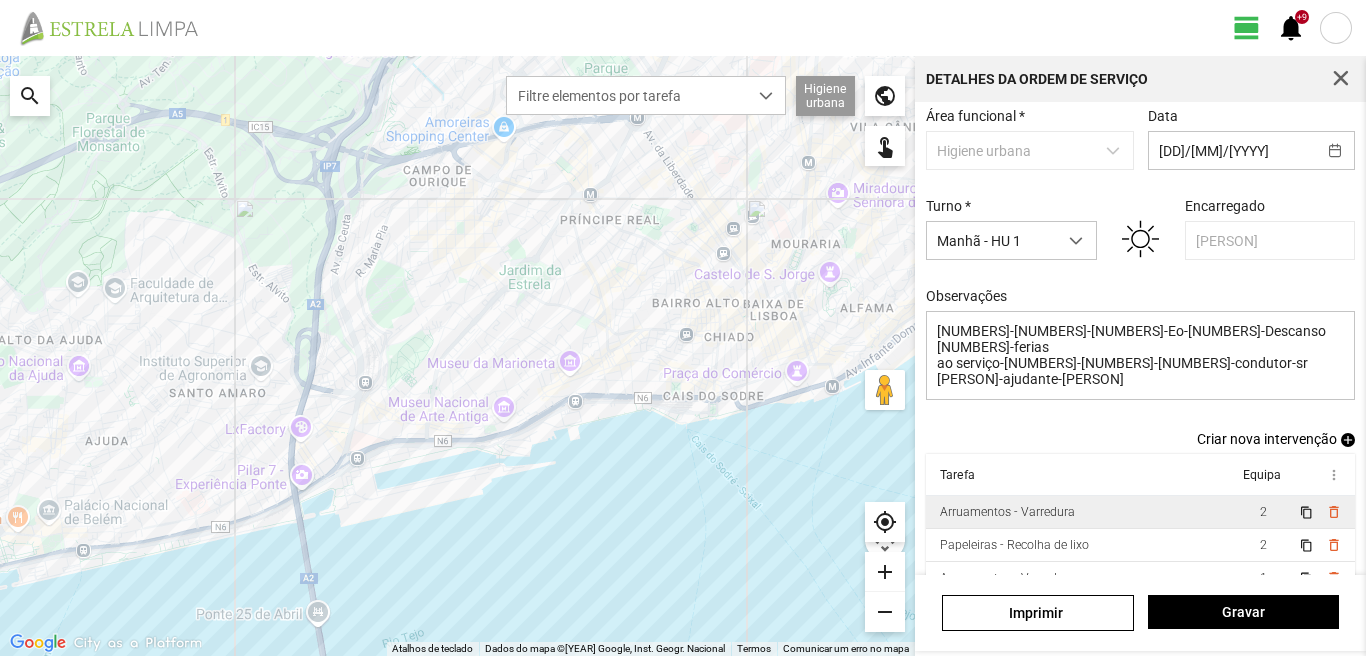 scroll, scrollTop: 126, scrollLeft: 0, axis: vertical 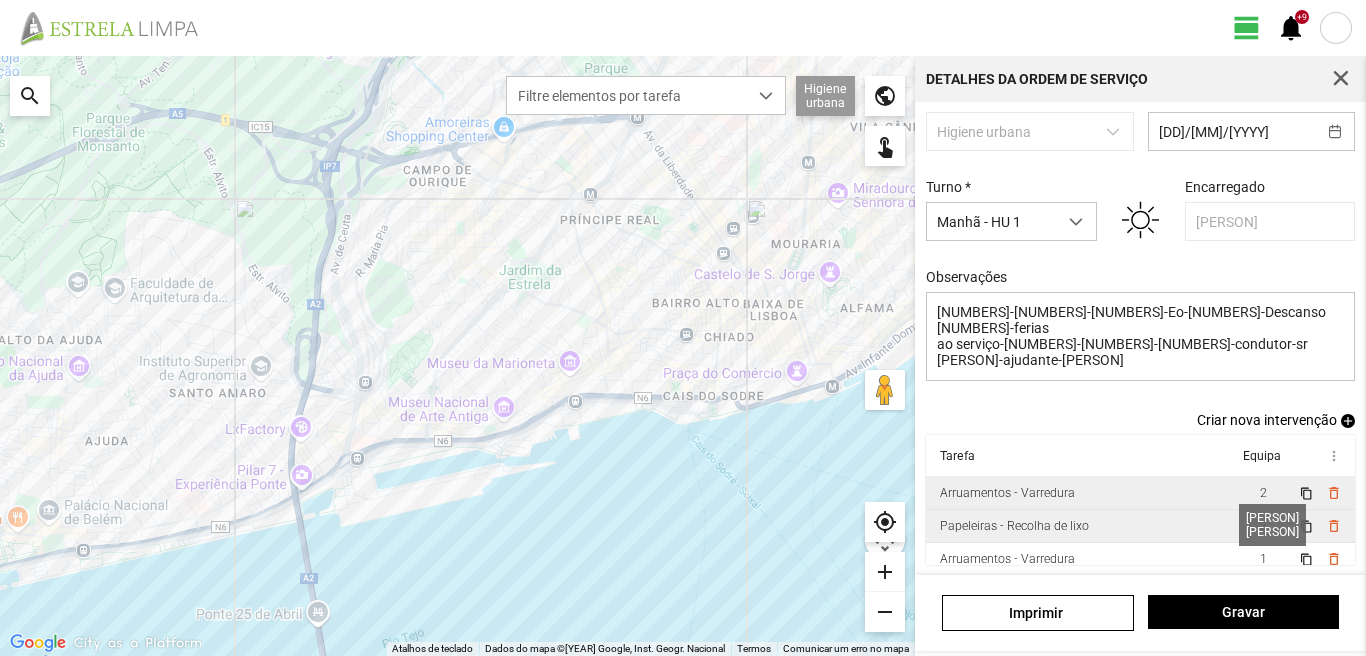 click on "2" at bounding box center (1263, 526) 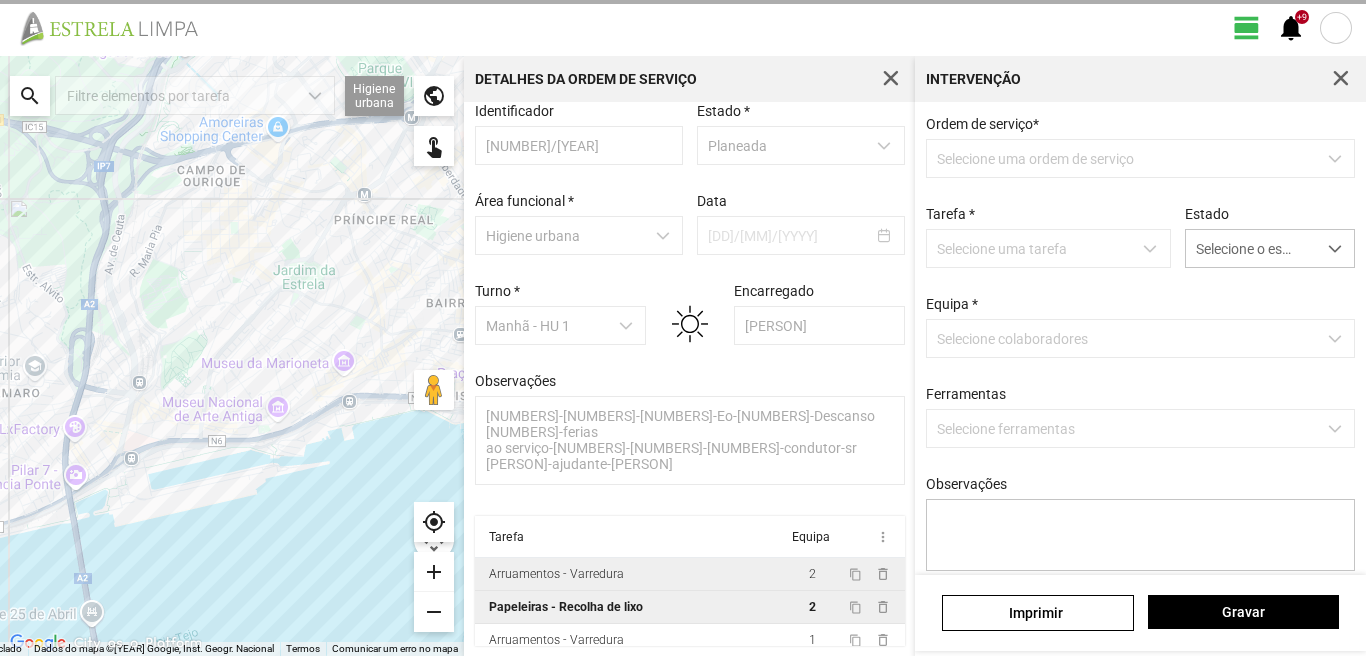 scroll, scrollTop: 21, scrollLeft: 0, axis: vertical 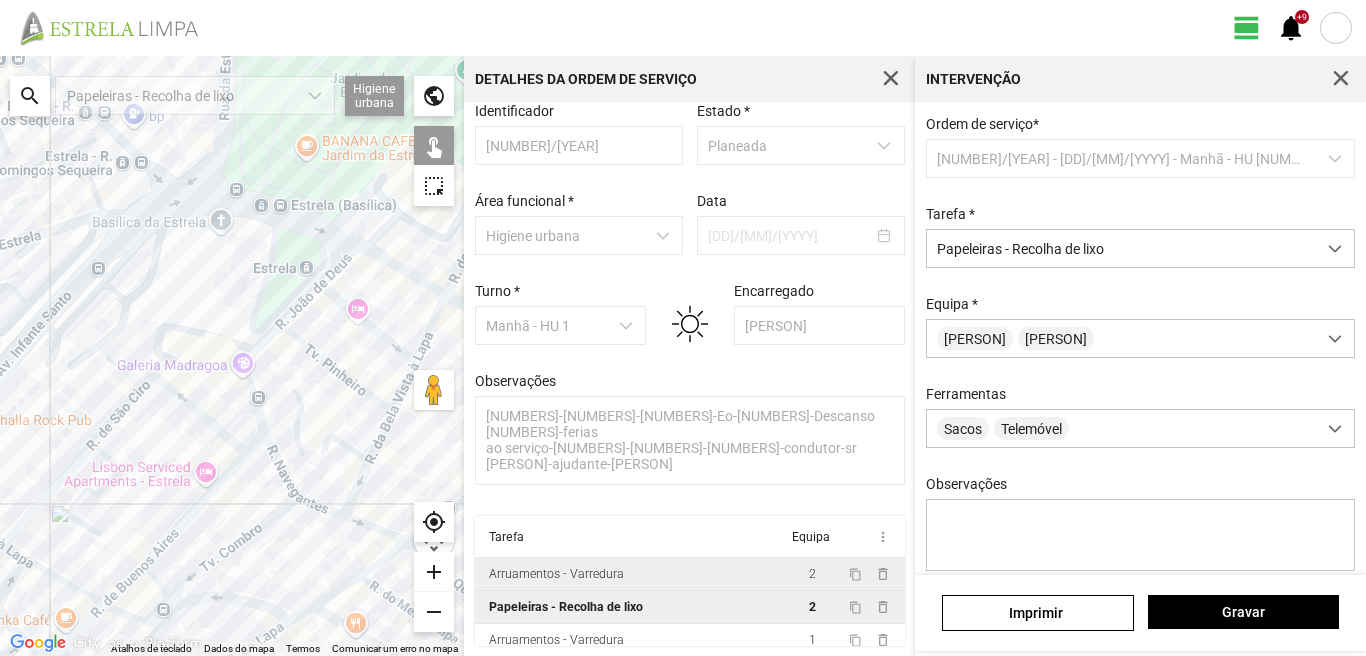 click 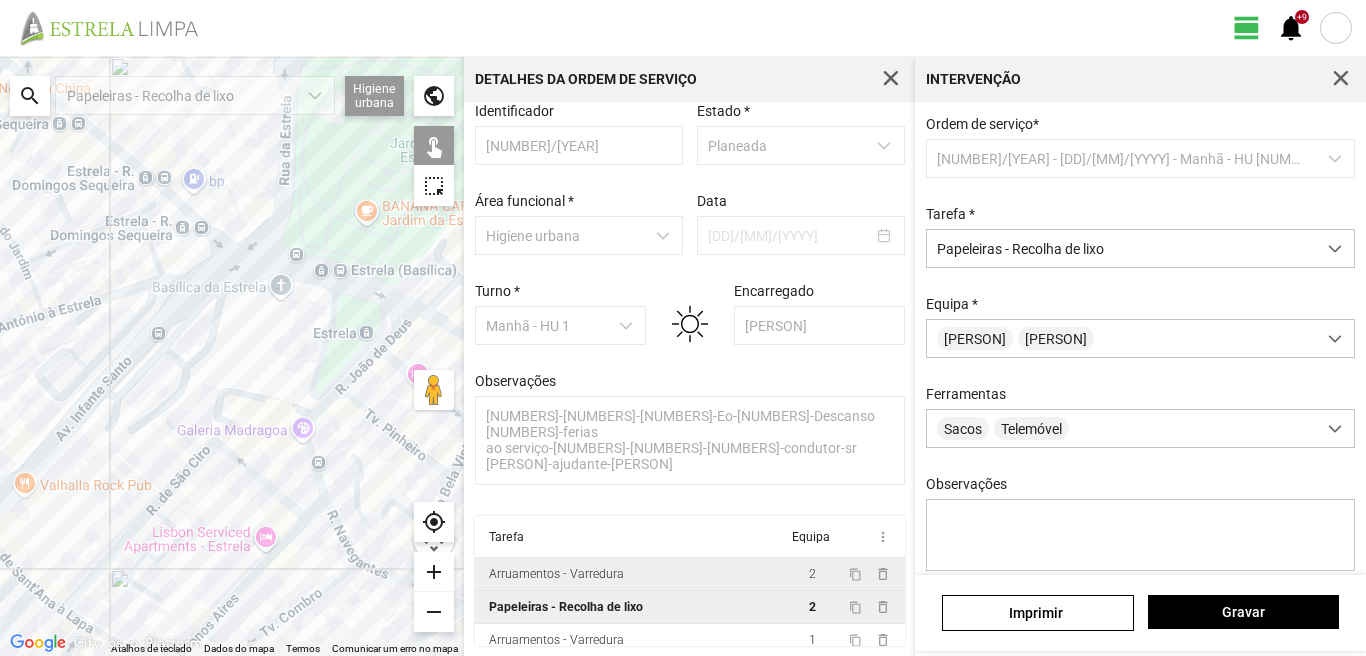 drag, startPoint x: 106, startPoint y: 148, endPoint x: 173, endPoint y: 203, distance: 86.683334 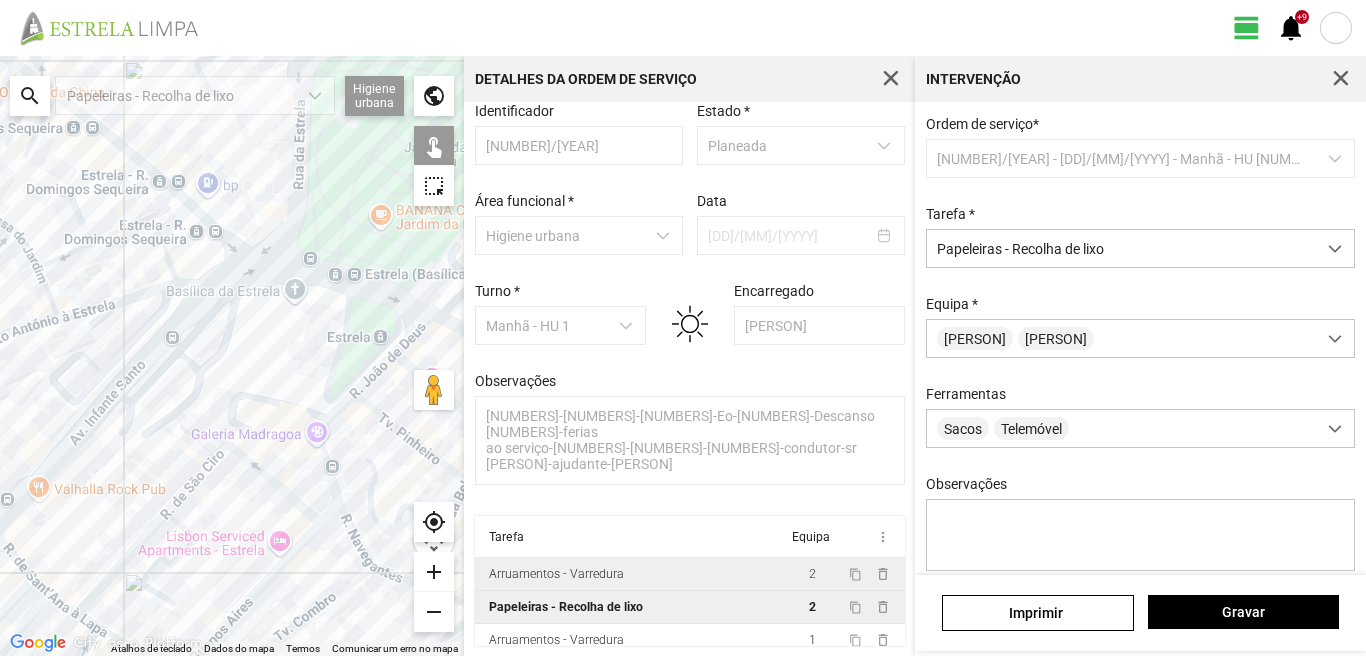 click 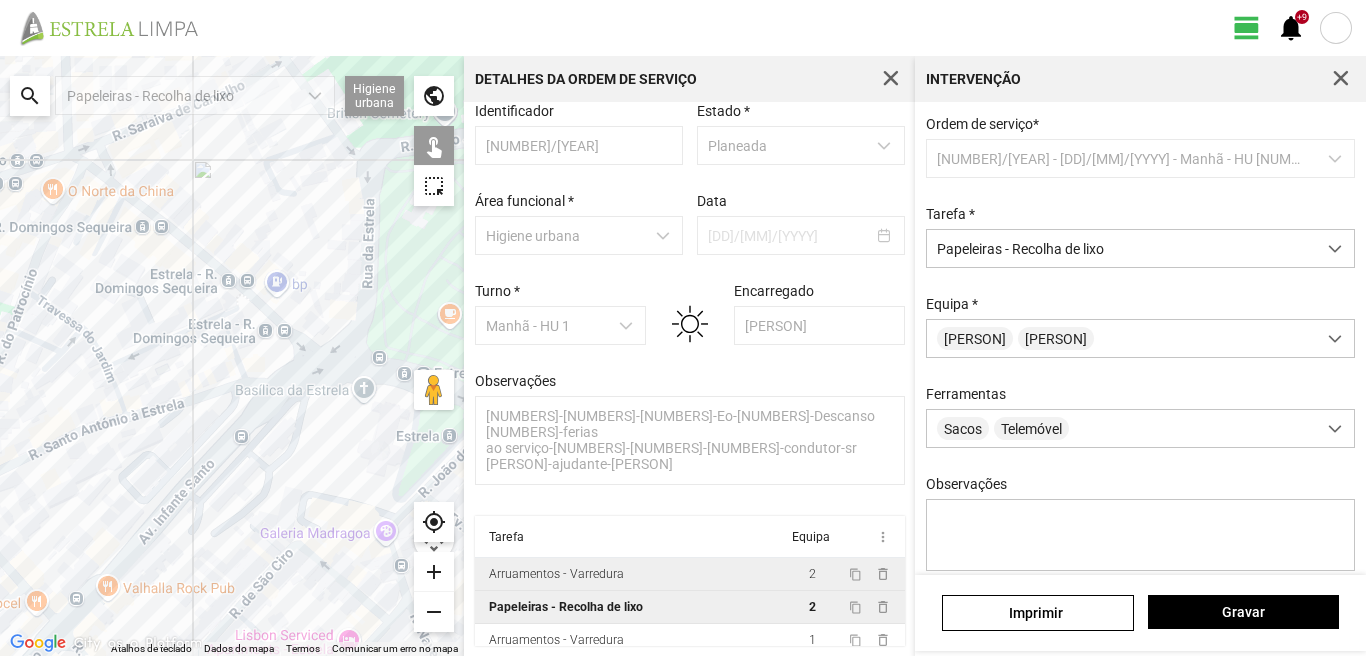 drag, startPoint x: 159, startPoint y: 194, endPoint x: 235, endPoint y: 299, distance: 129.61867 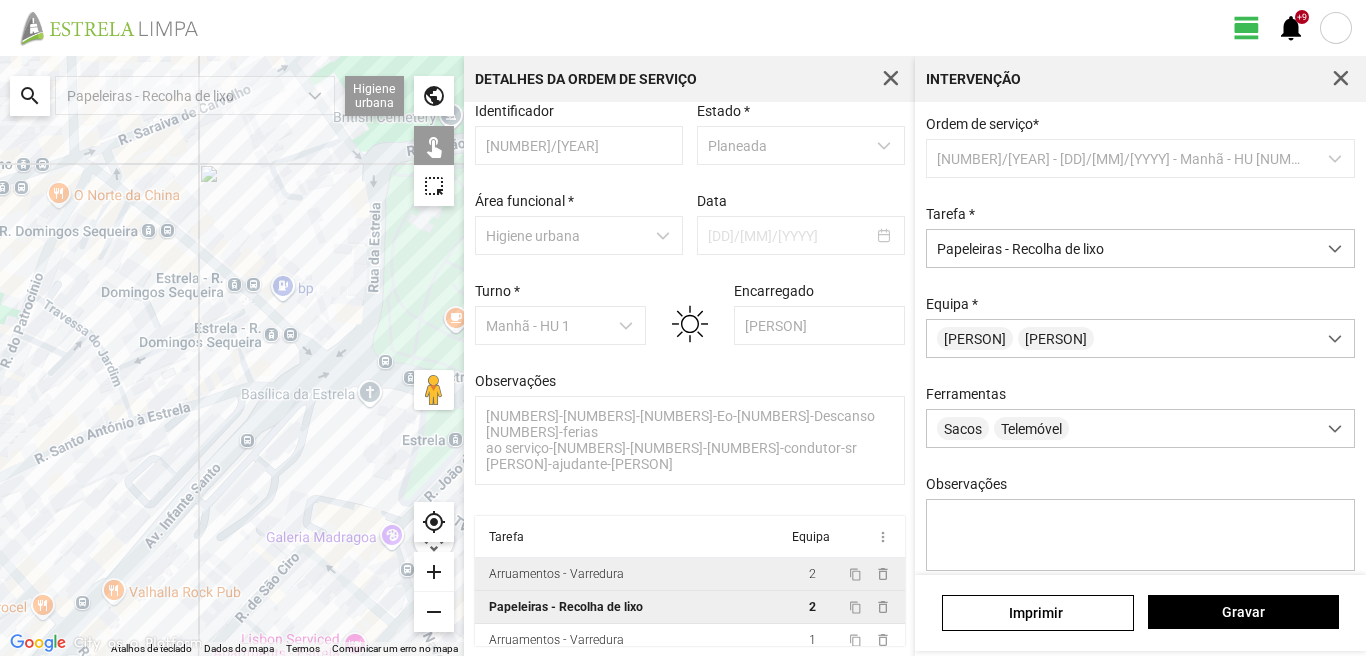 click 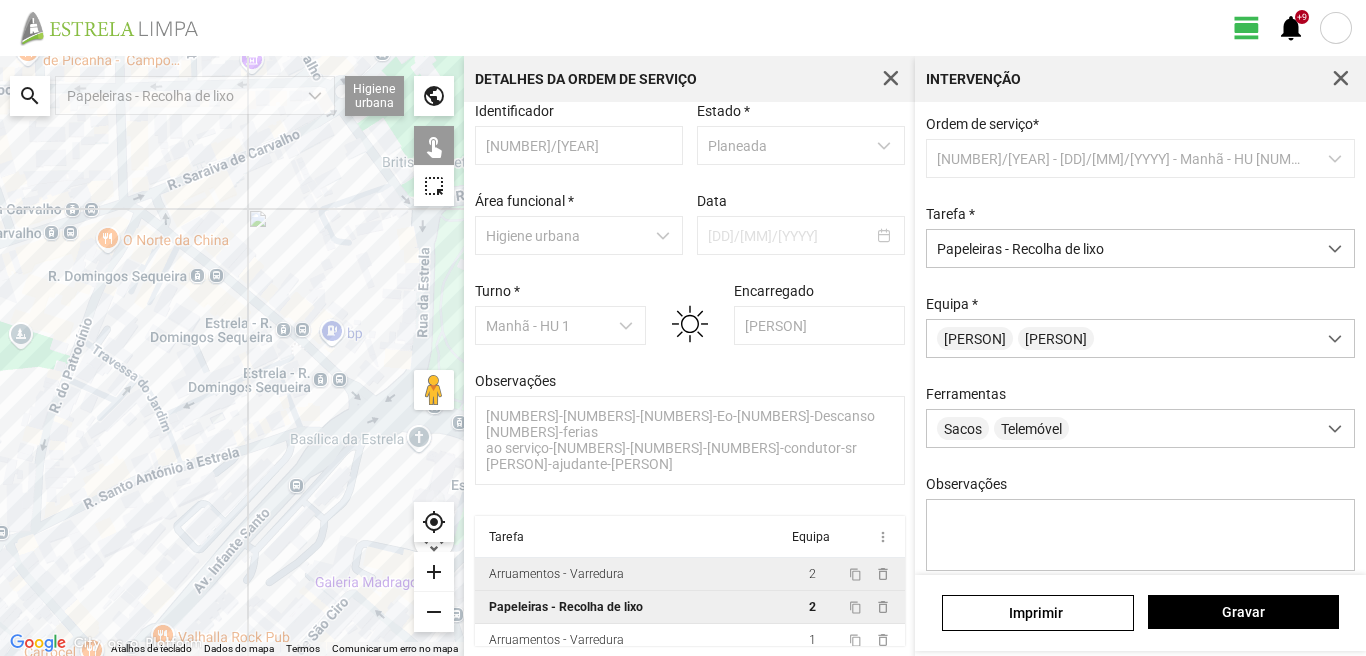 drag, startPoint x: 141, startPoint y: 245, endPoint x: 210, endPoint y: 309, distance: 94.11163 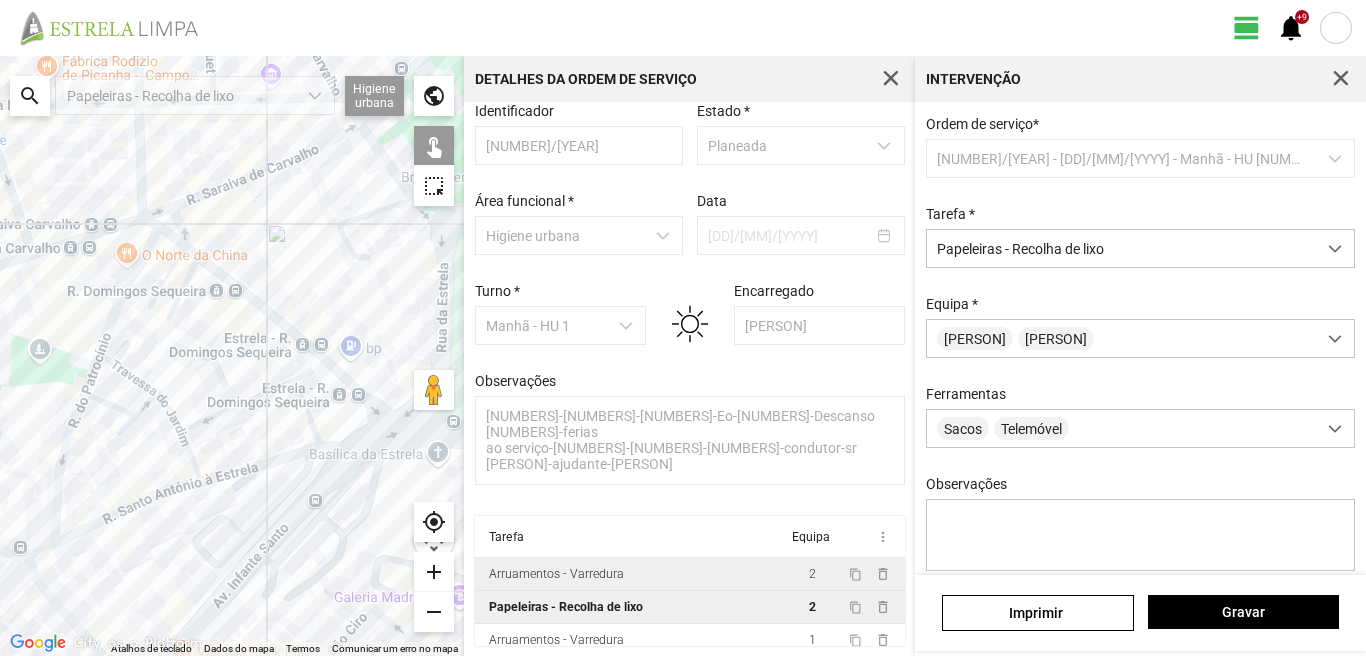 click 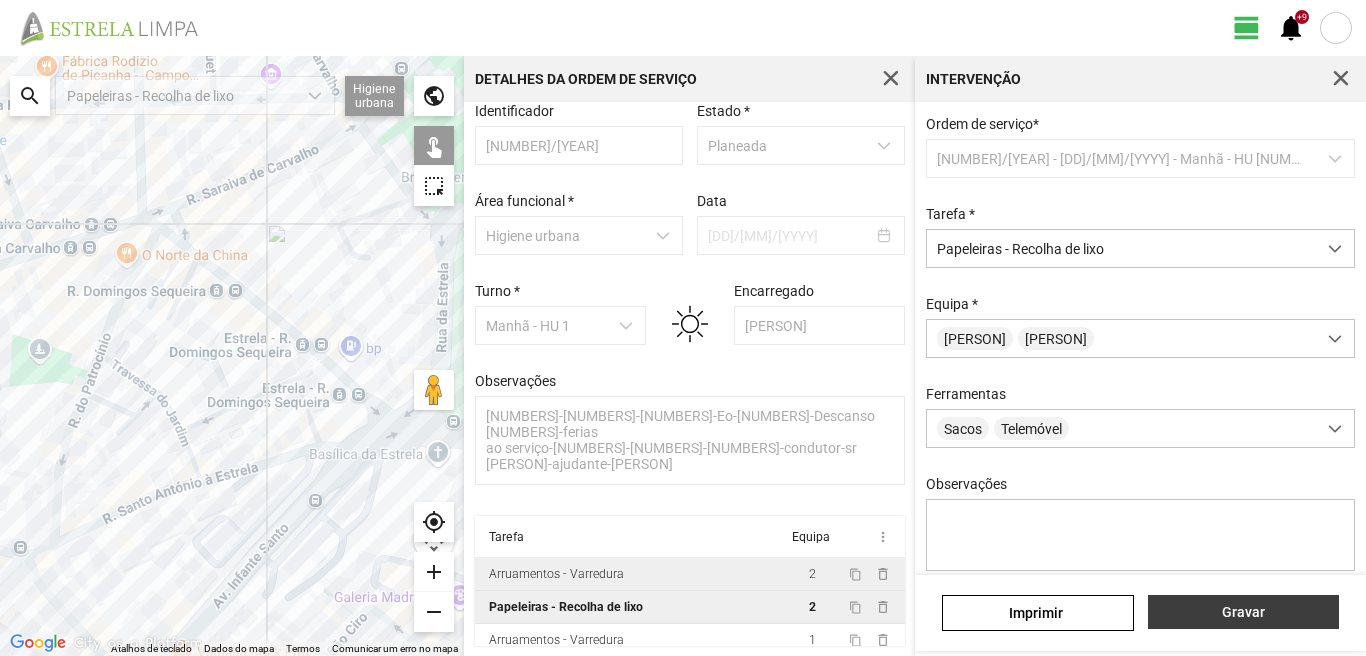 click on "Gravar" at bounding box center [1243, 612] 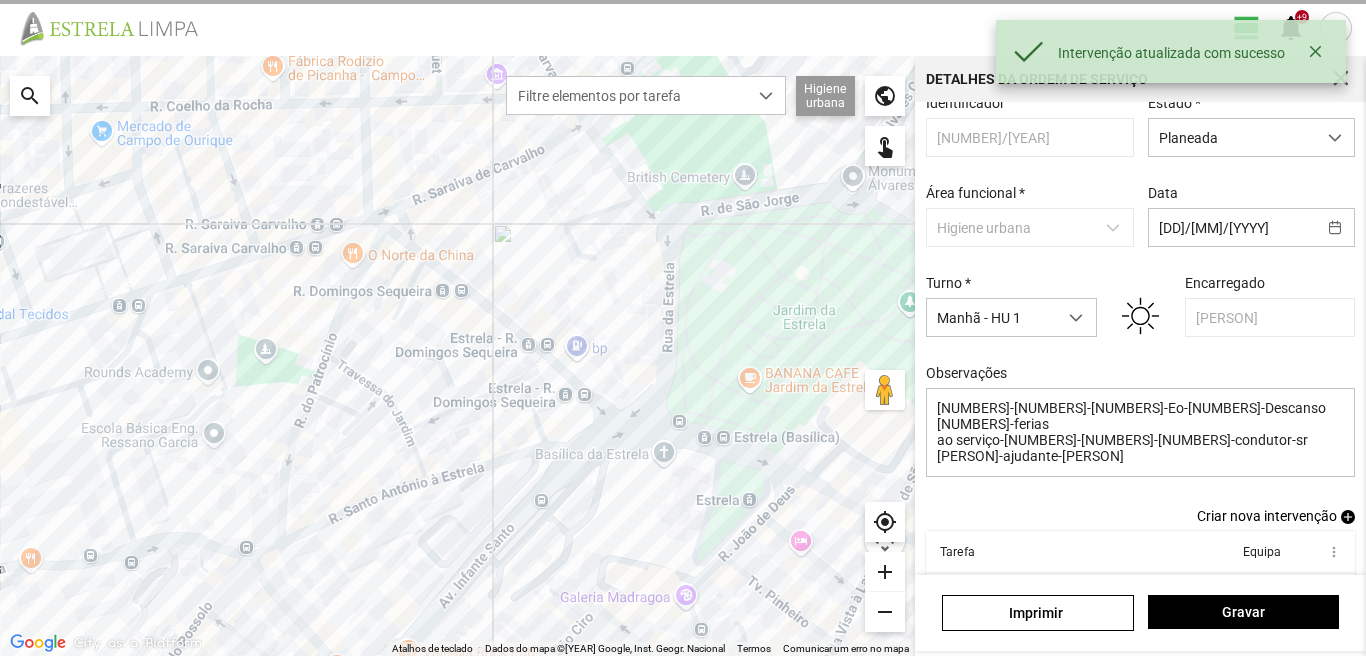 scroll, scrollTop: 126, scrollLeft: 0, axis: vertical 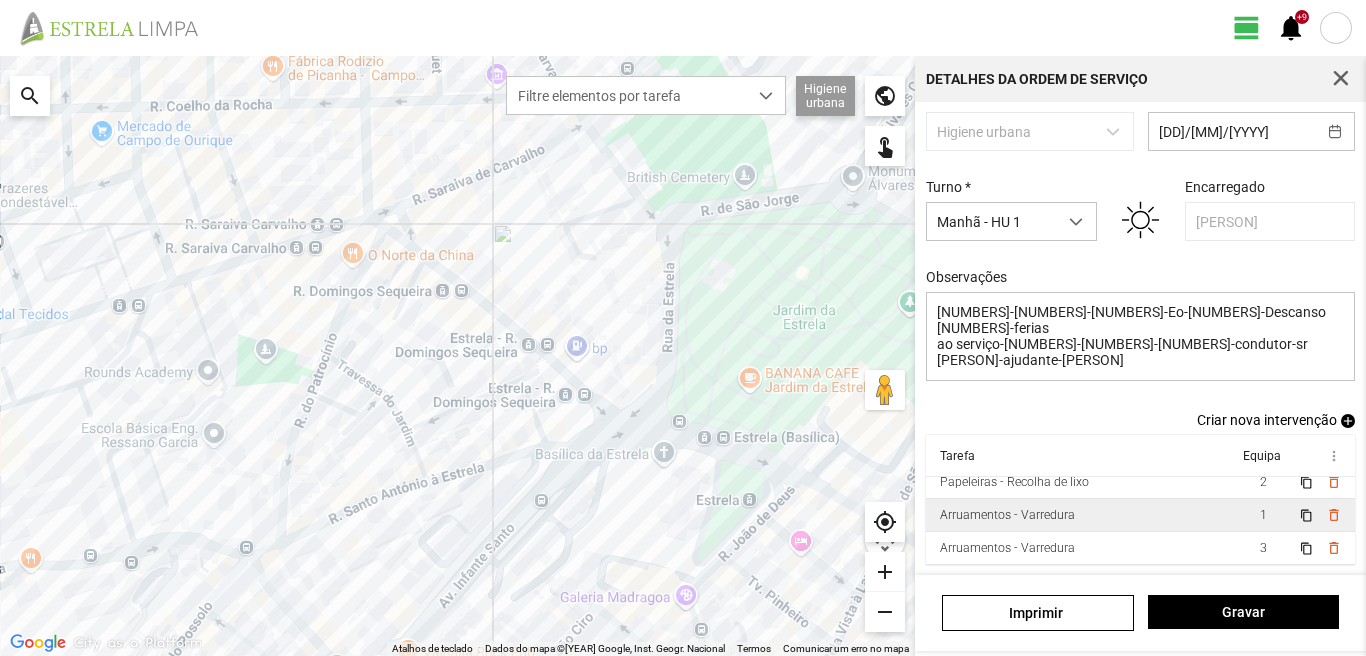 click on "1" at bounding box center (1263, 515) 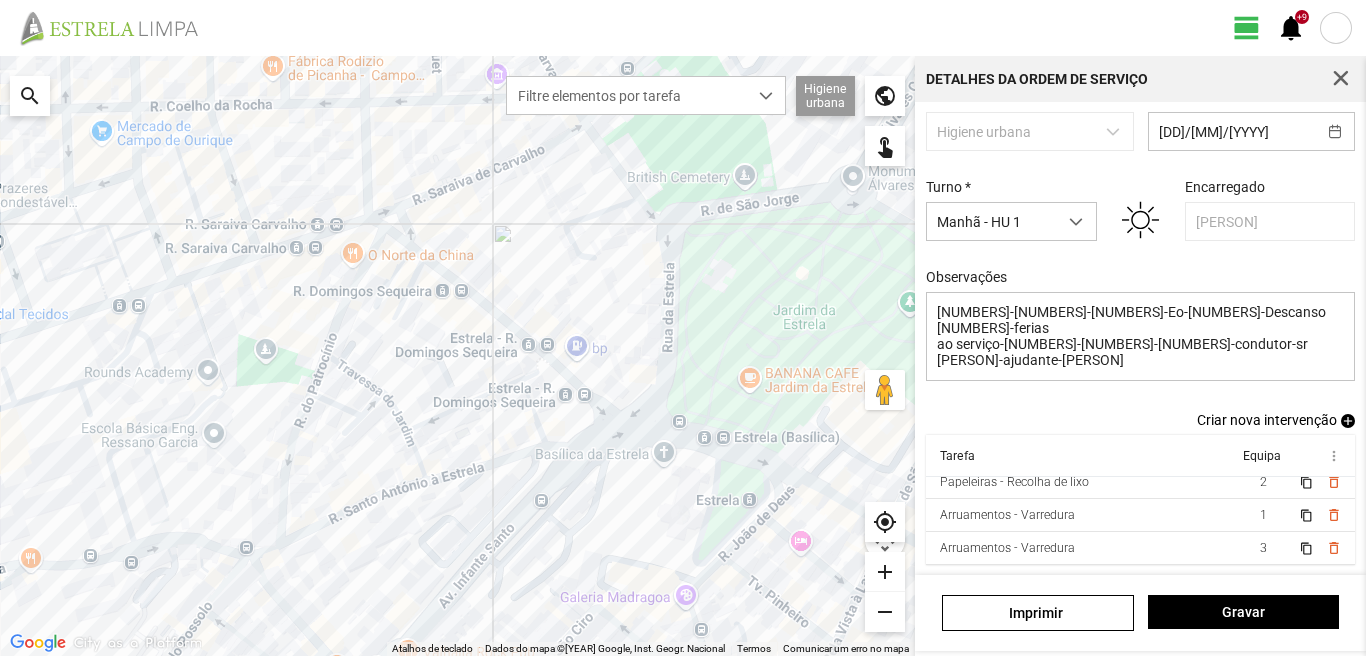 scroll, scrollTop: 21, scrollLeft: 0, axis: vertical 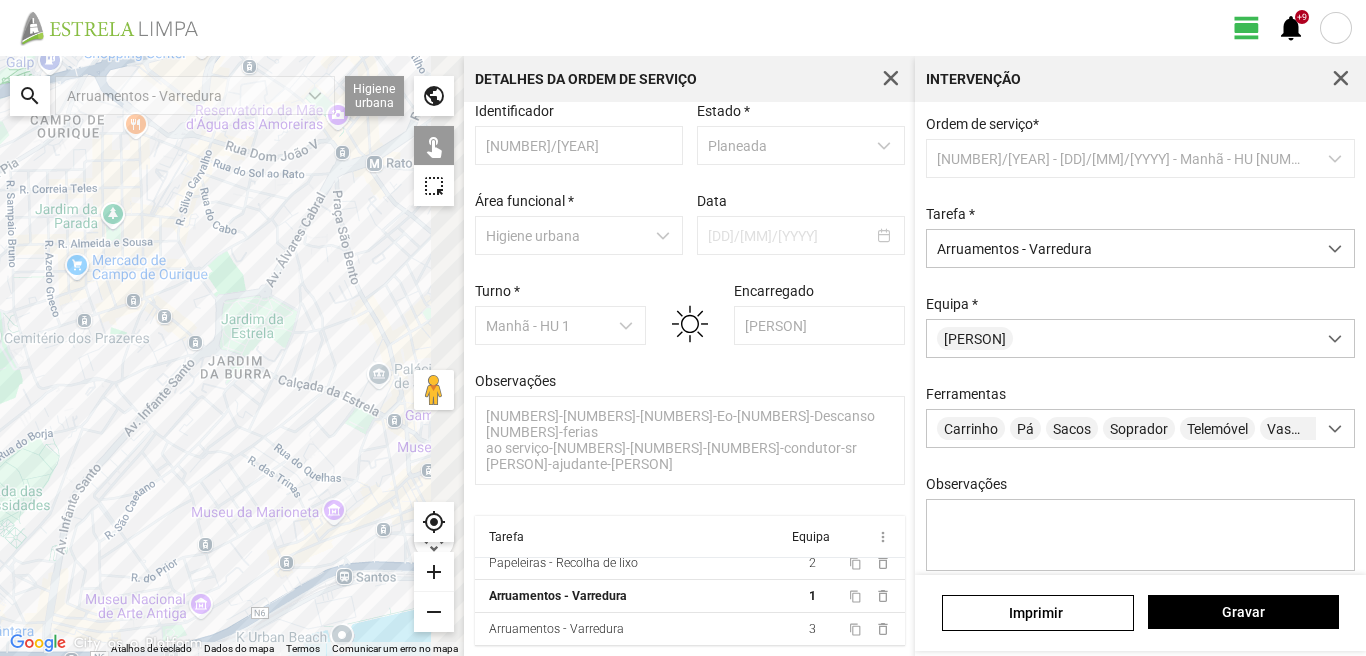 drag, startPoint x: 335, startPoint y: 438, endPoint x: 190, endPoint y: 399, distance: 150.15326 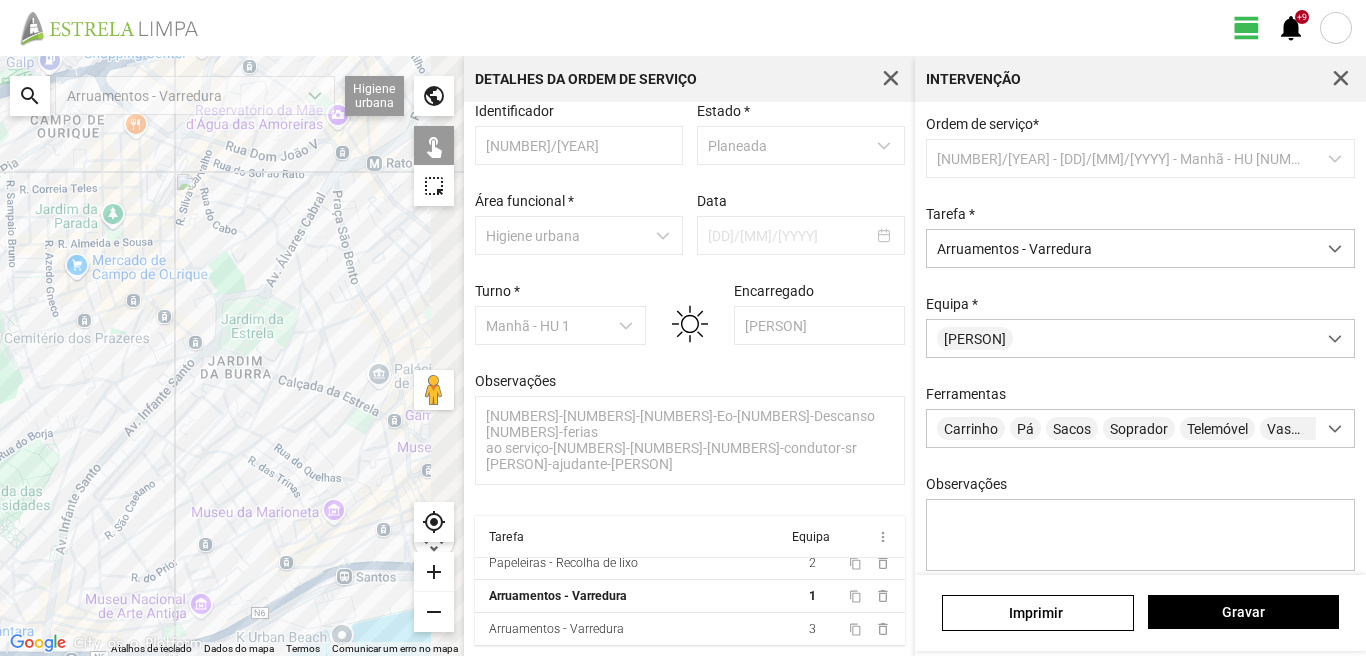click 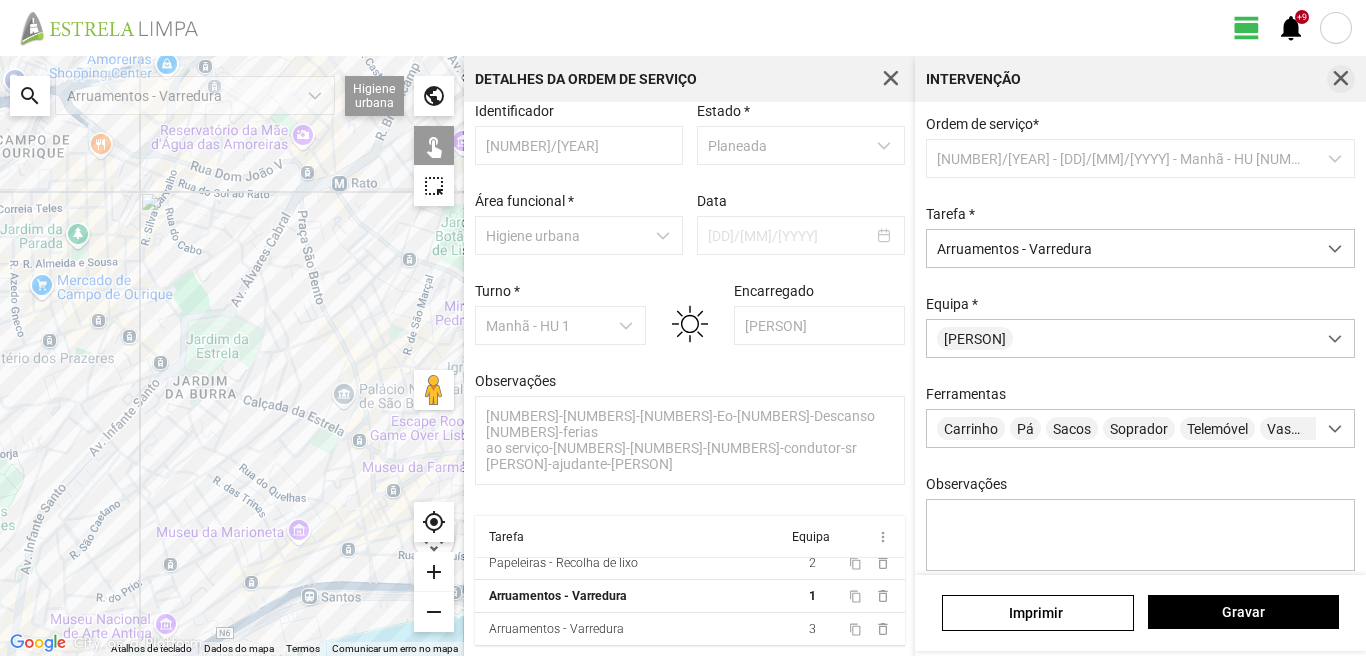 click at bounding box center (1341, 79) 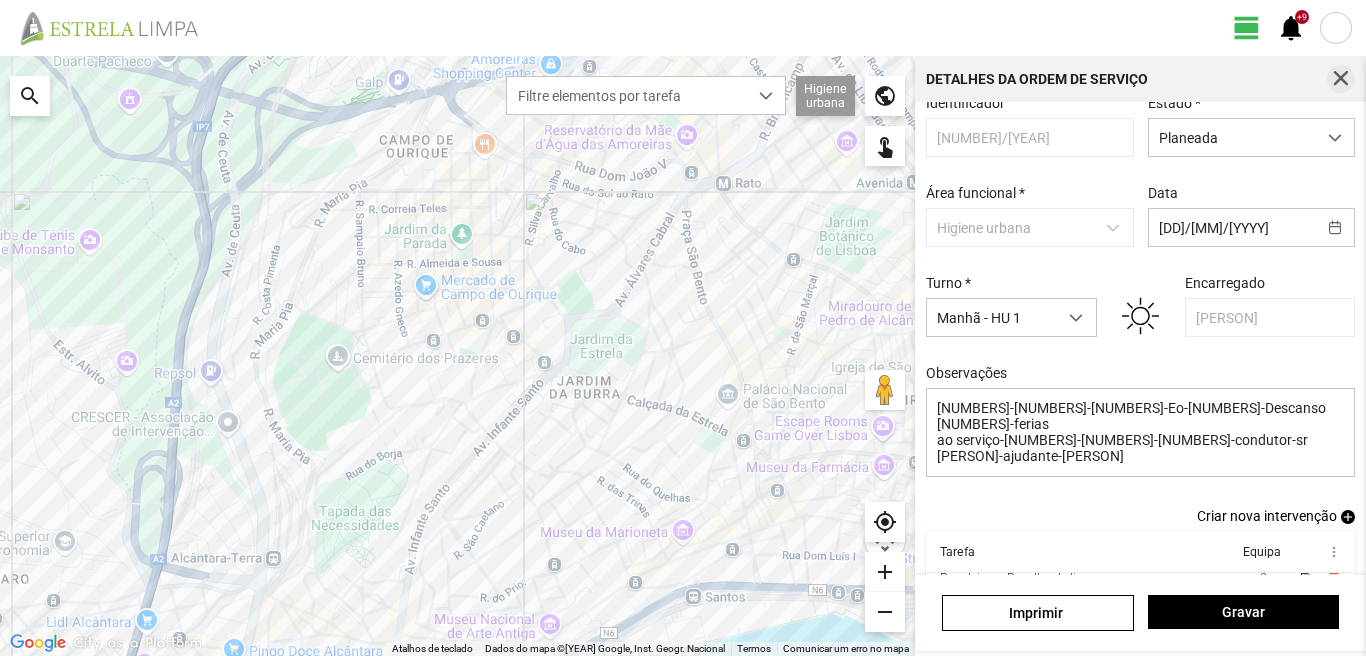 click at bounding box center (1341, 79) 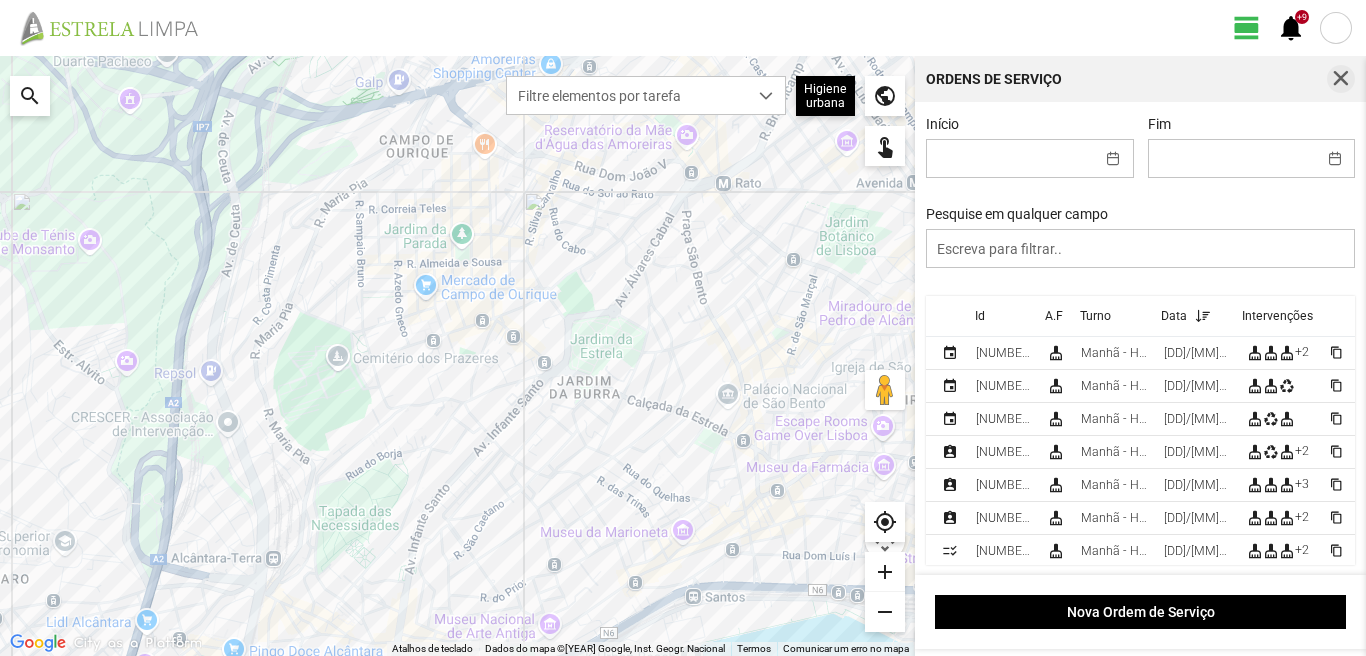 click at bounding box center (1341, 79) 